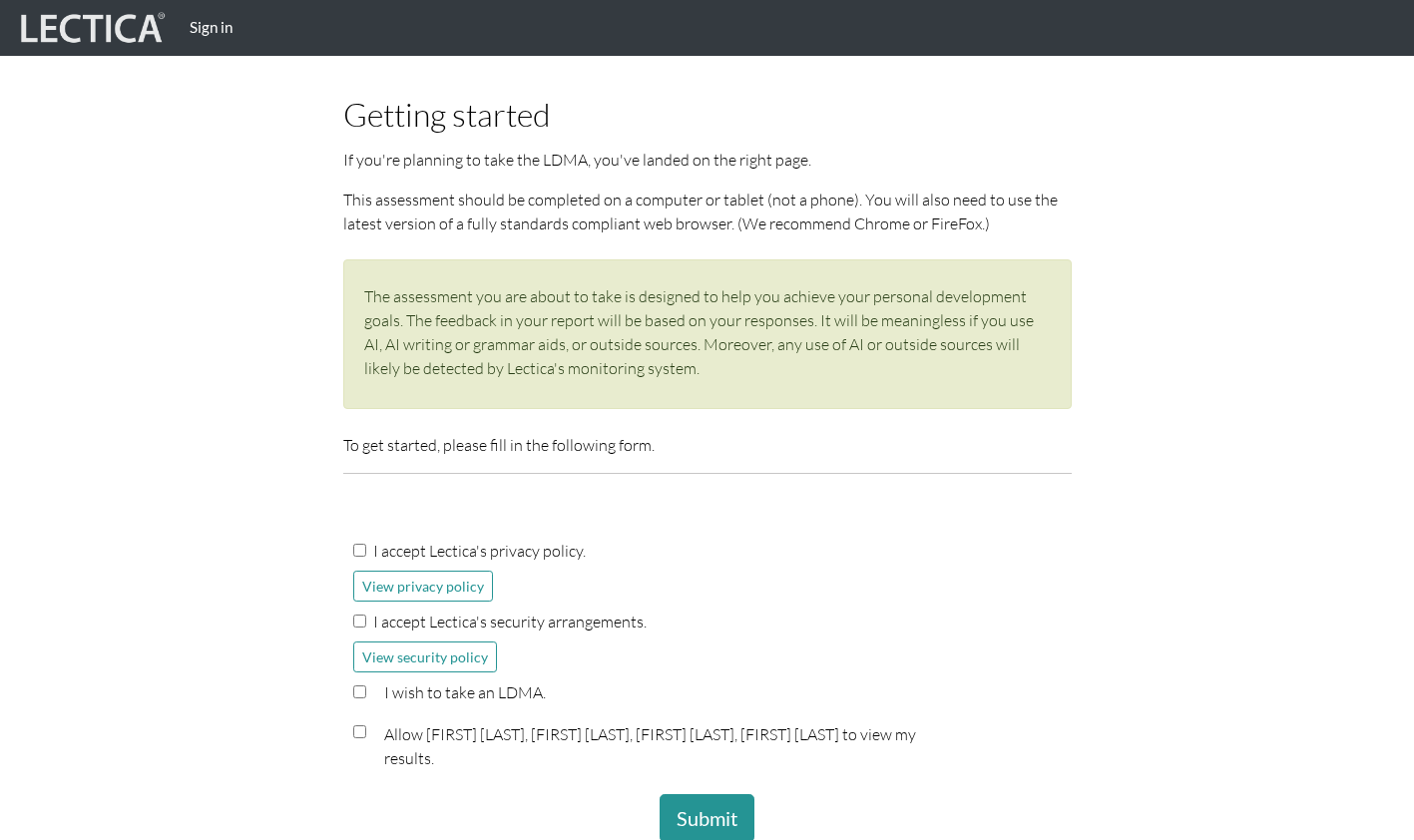 scroll, scrollTop: 200, scrollLeft: 0, axis: vertical 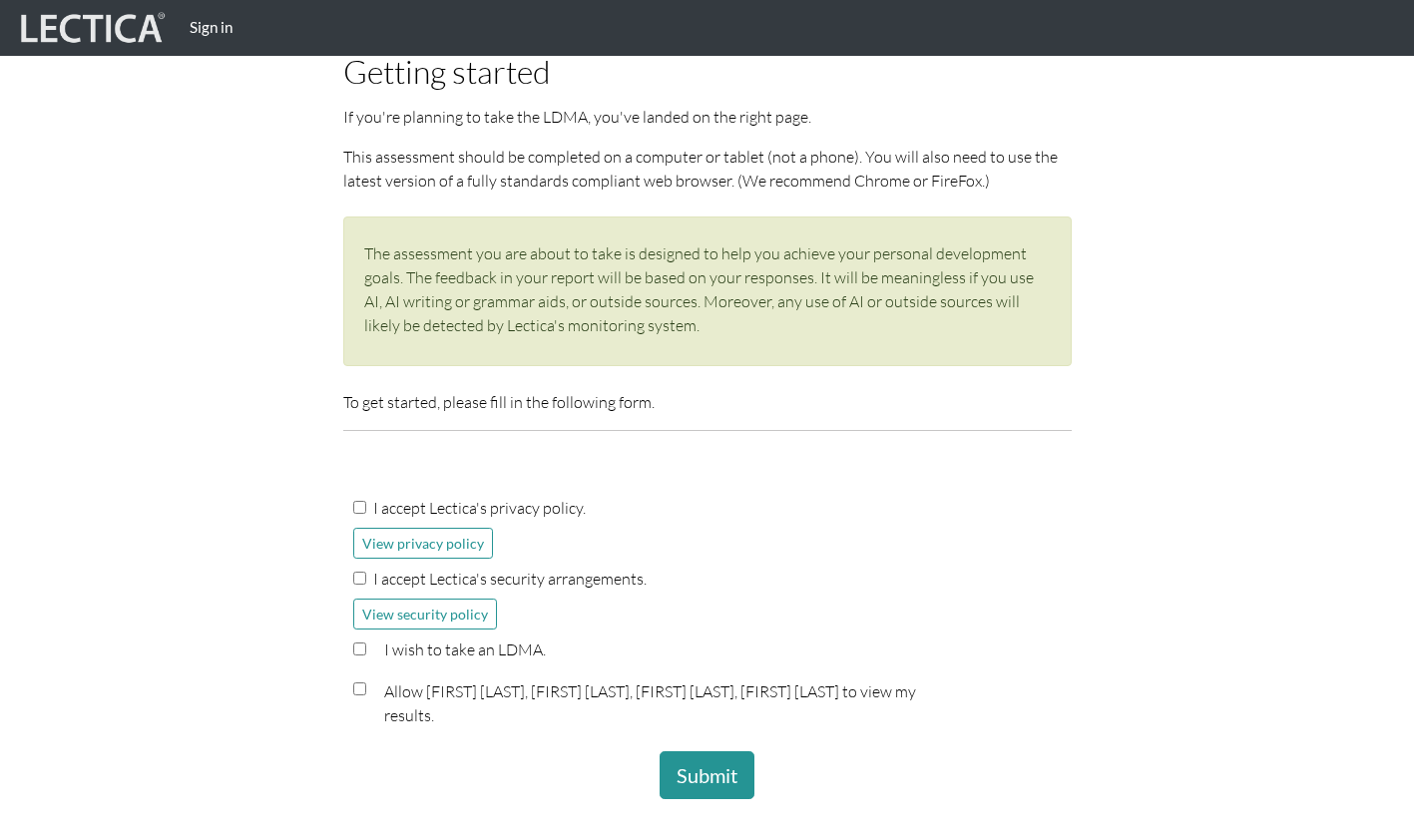 click on "I accept Lectica's privacy policy." at bounding box center (359, 507) 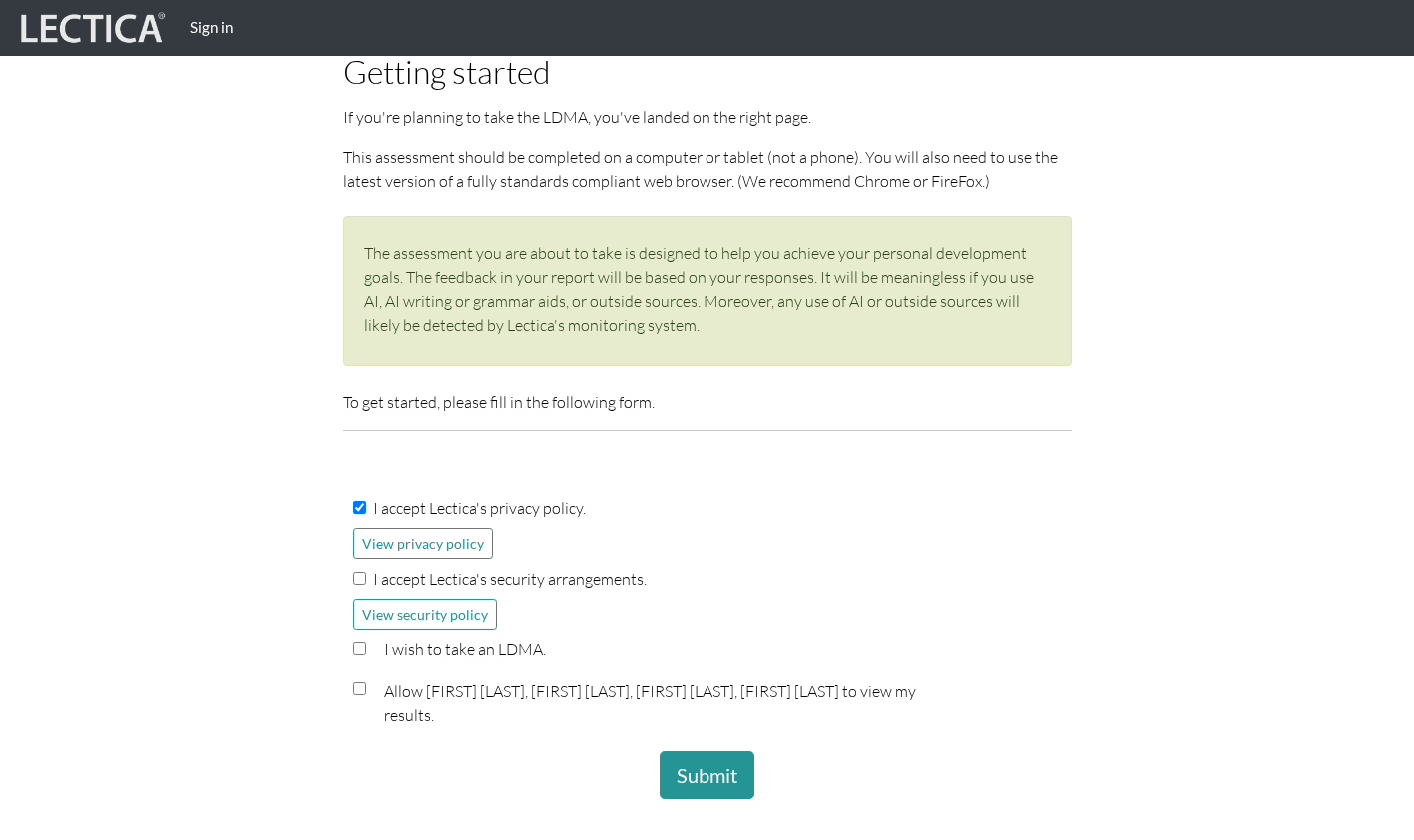 click on "I accept Lectica's security arrangements." at bounding box center (359, 578) 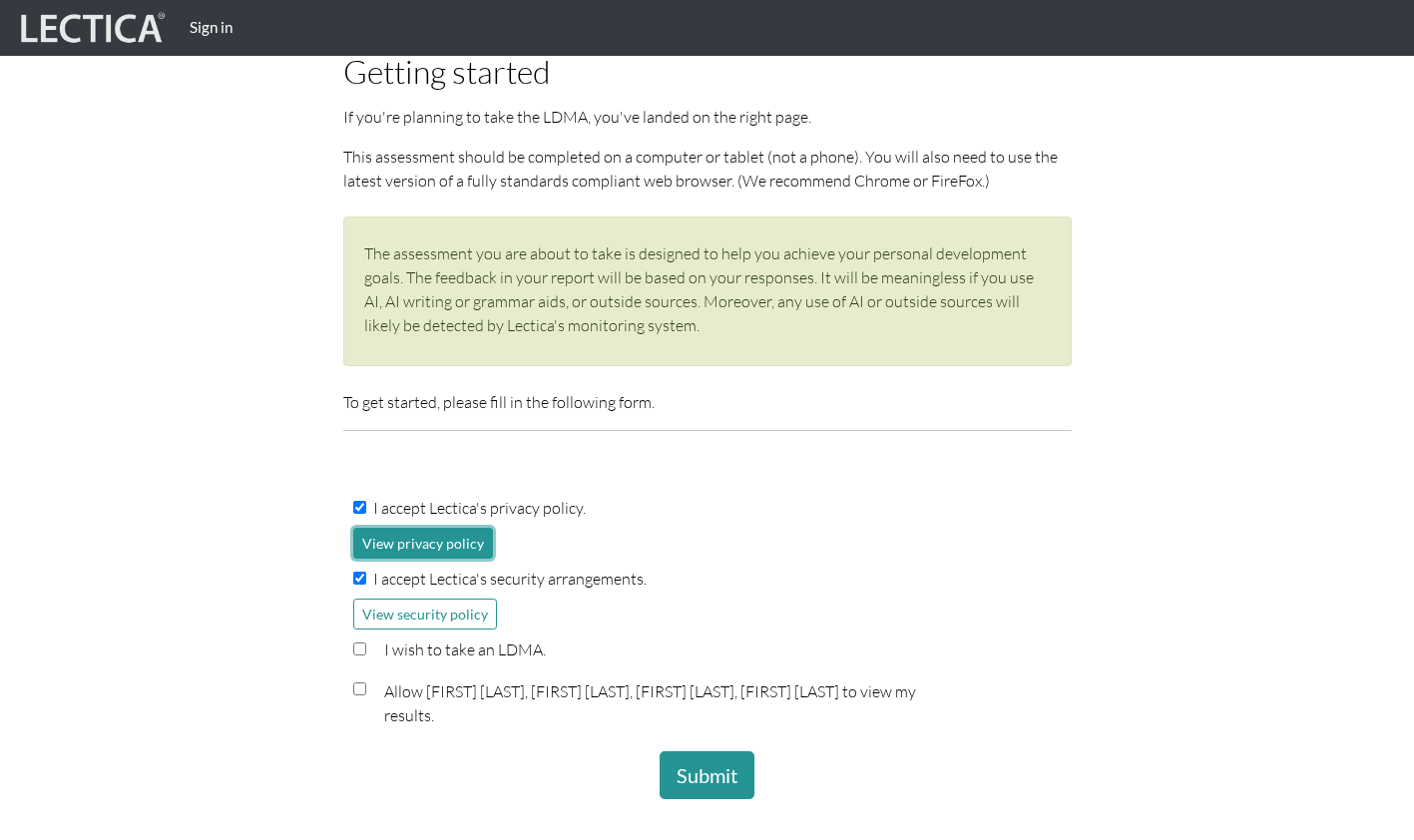 click on "View privacy policy" at bounding box center [423, 543] 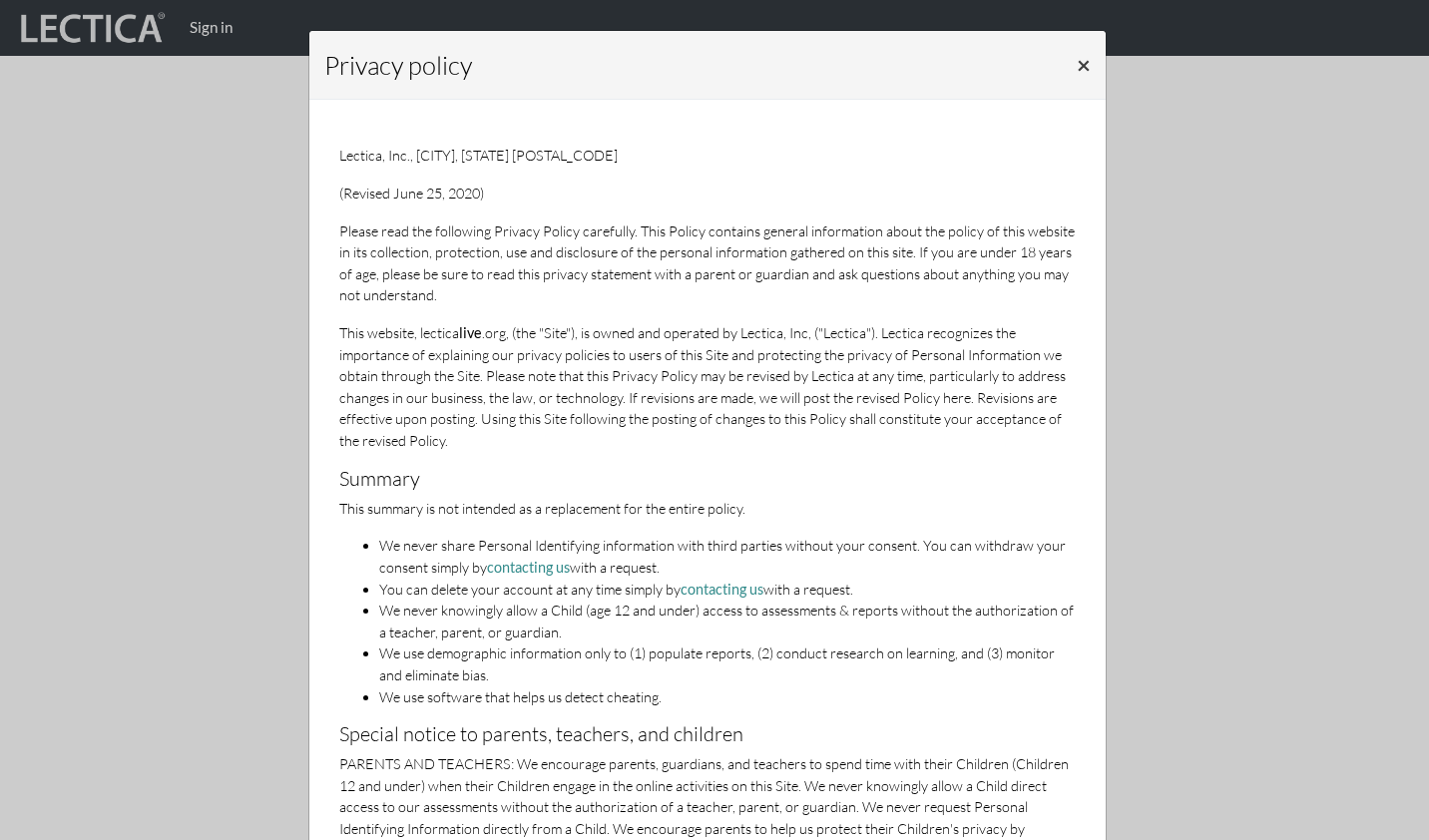 click on "×" at bounding box center [1084, 65] 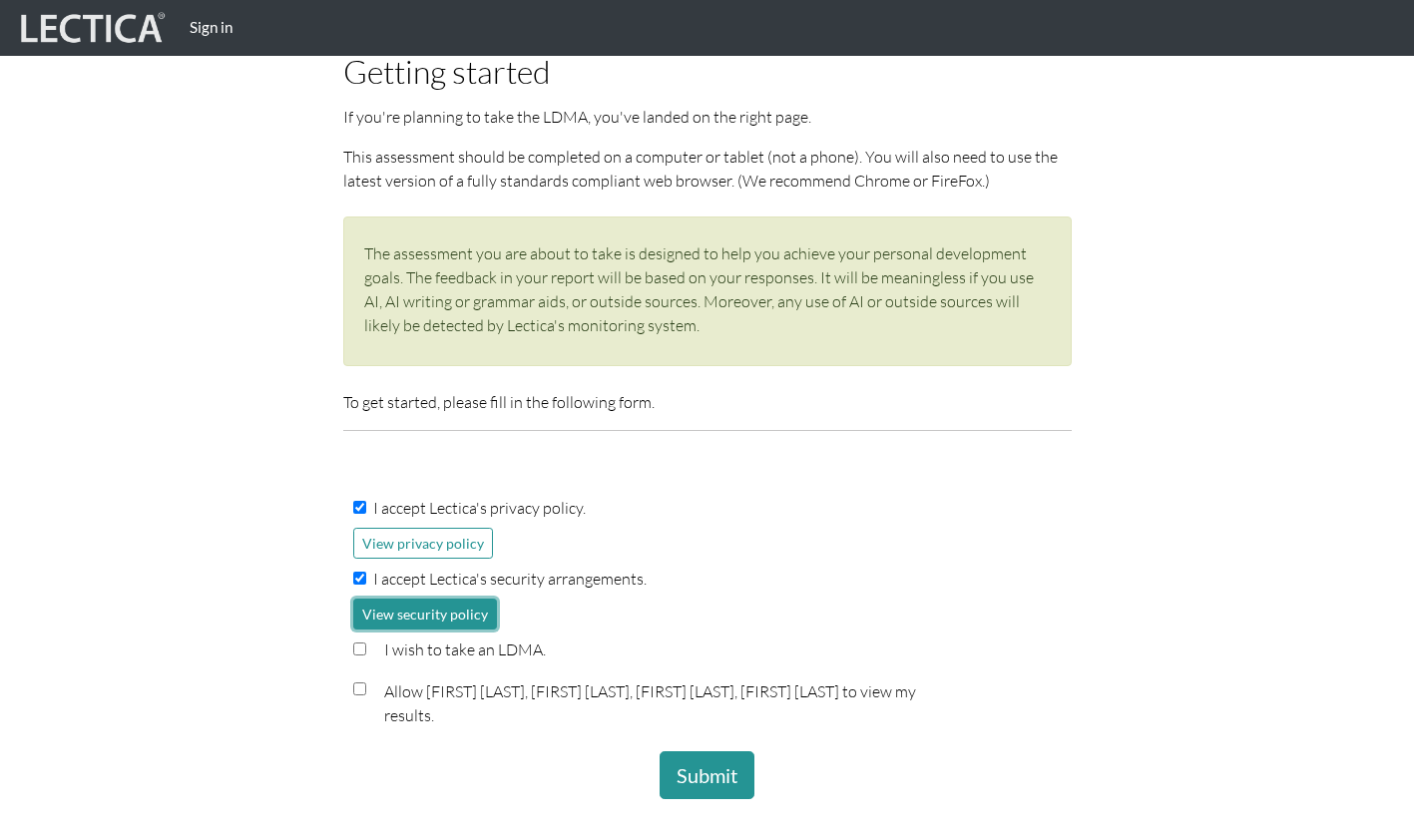 click on "View security policy" at bounding box center [425, 614] 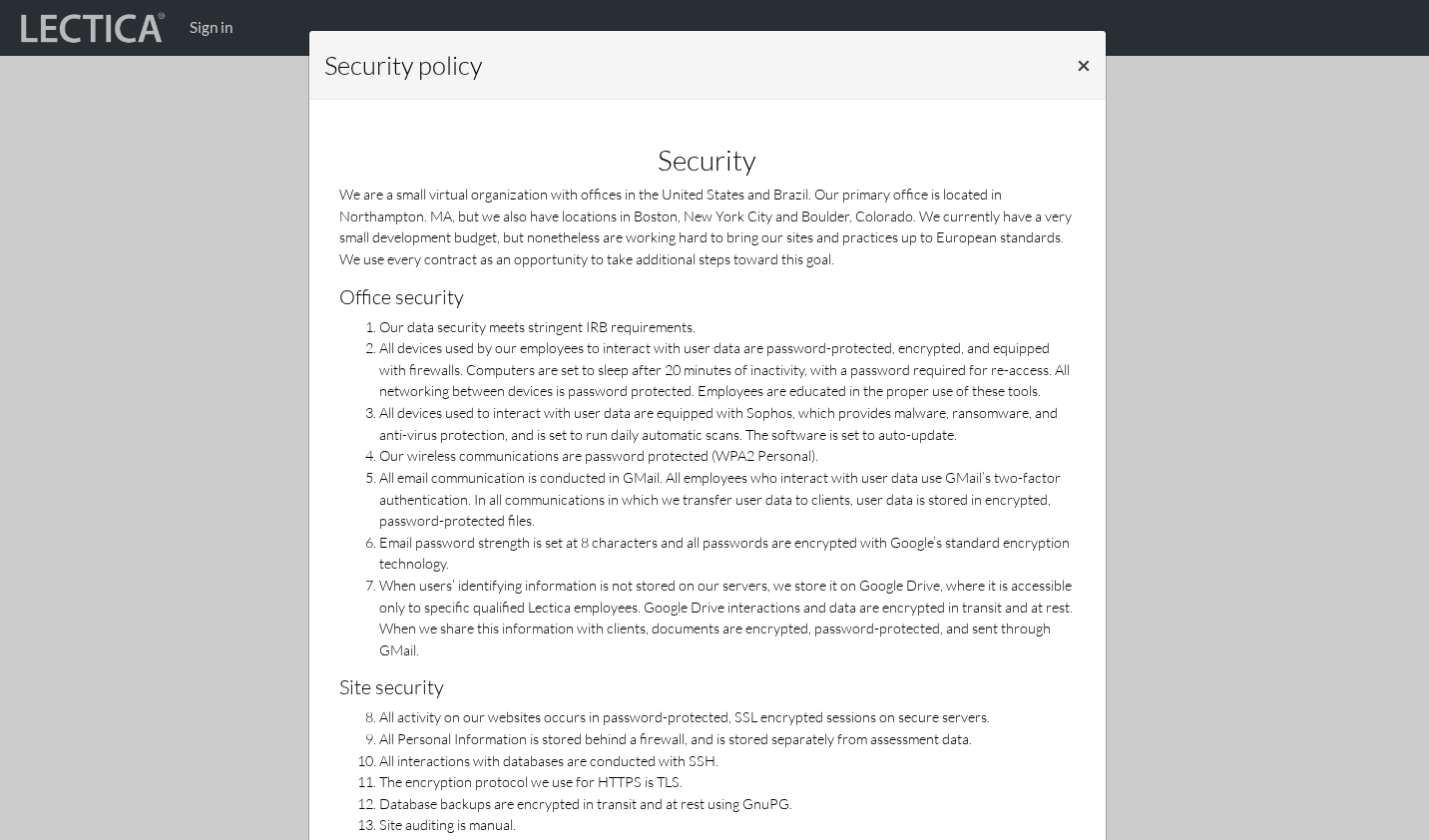 click on "×" at bounding box center [1084, 64] 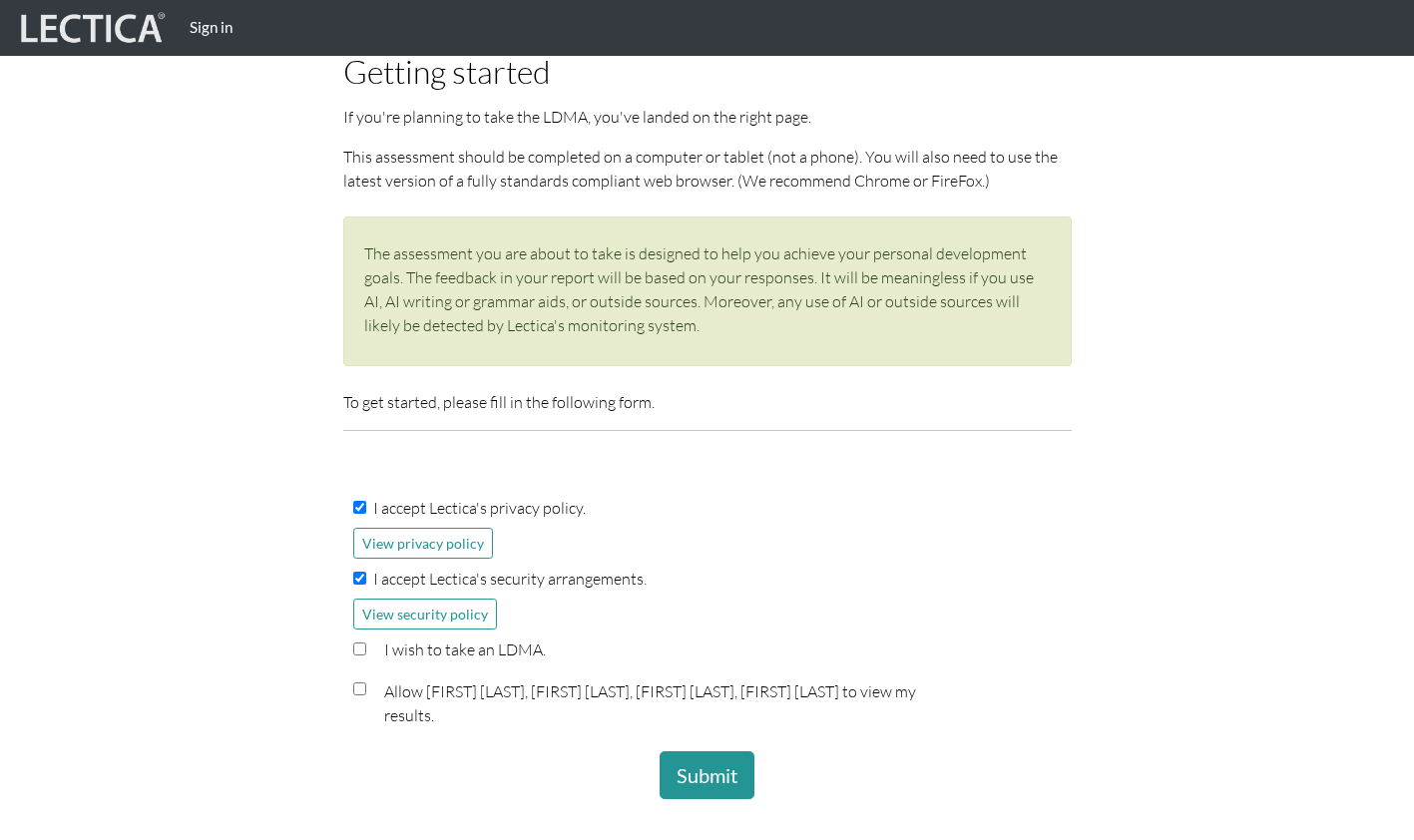 click on "I wish to take an LDMA." at bounding box center [359, 648] 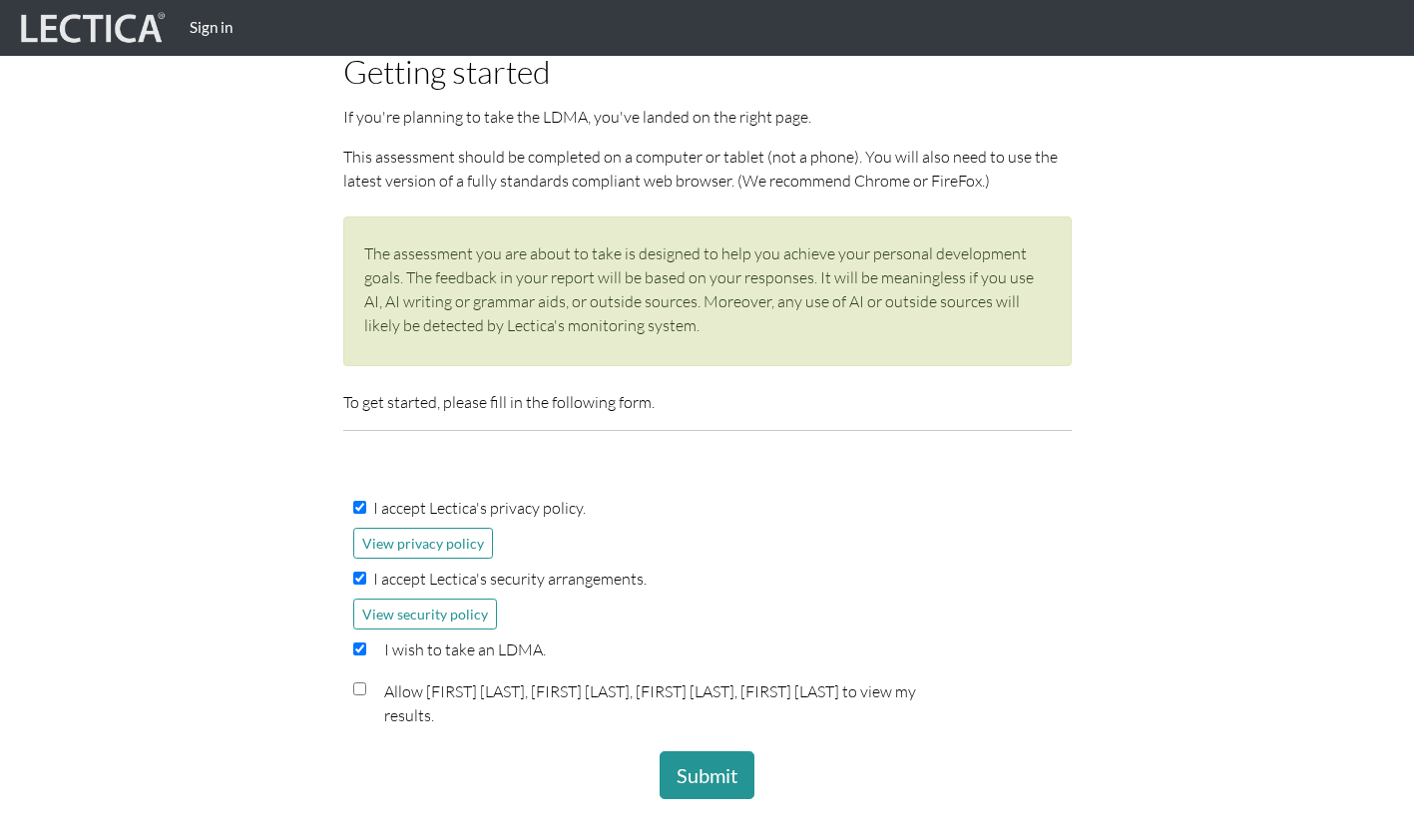 click on "Allow [FIRST] [LAST], [FIRST] [LAST], [FIRST] [LAST], [FIRST] [LAST] to view my results." at bounding box center [669, 706] 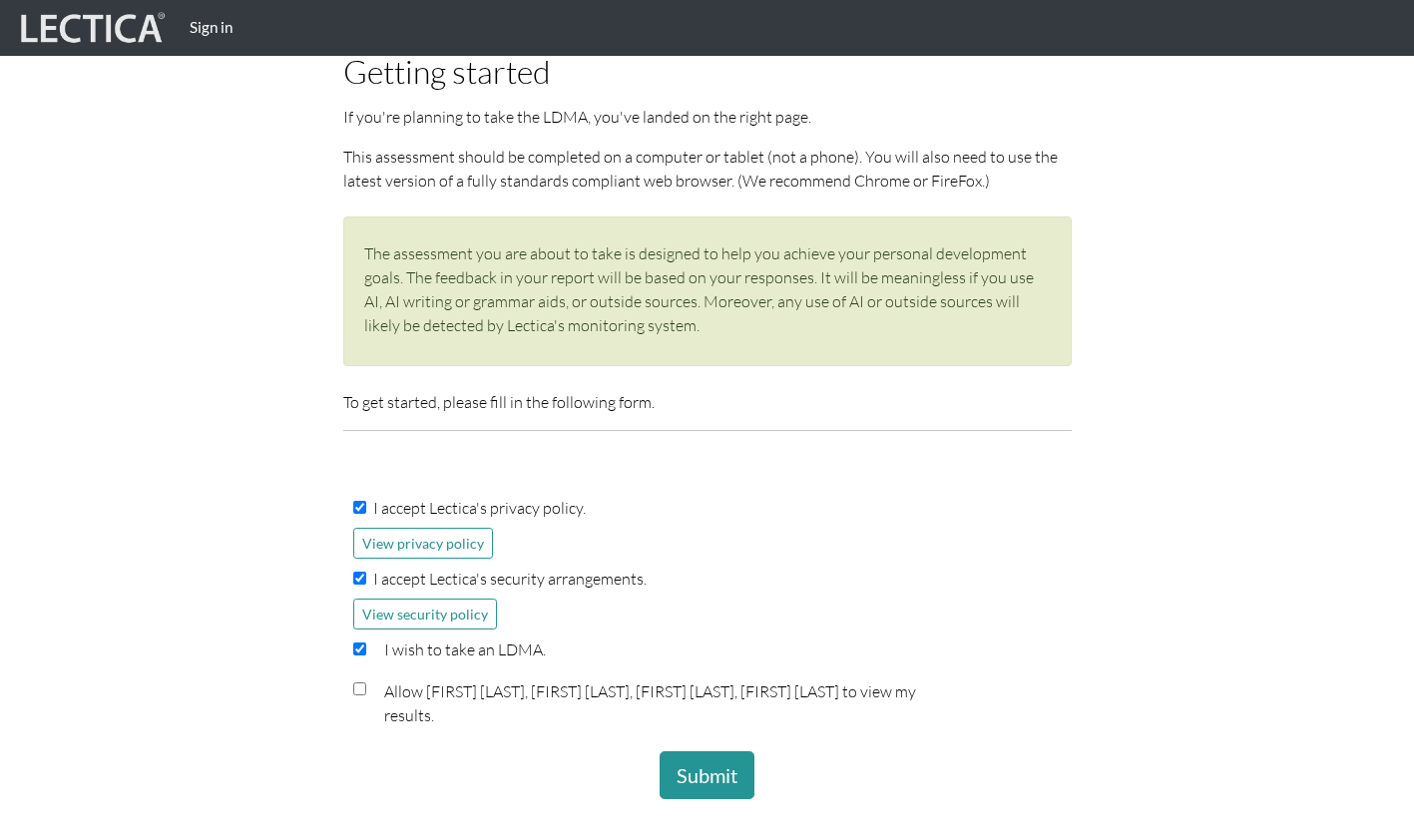 click at bounding box center (359, 688) 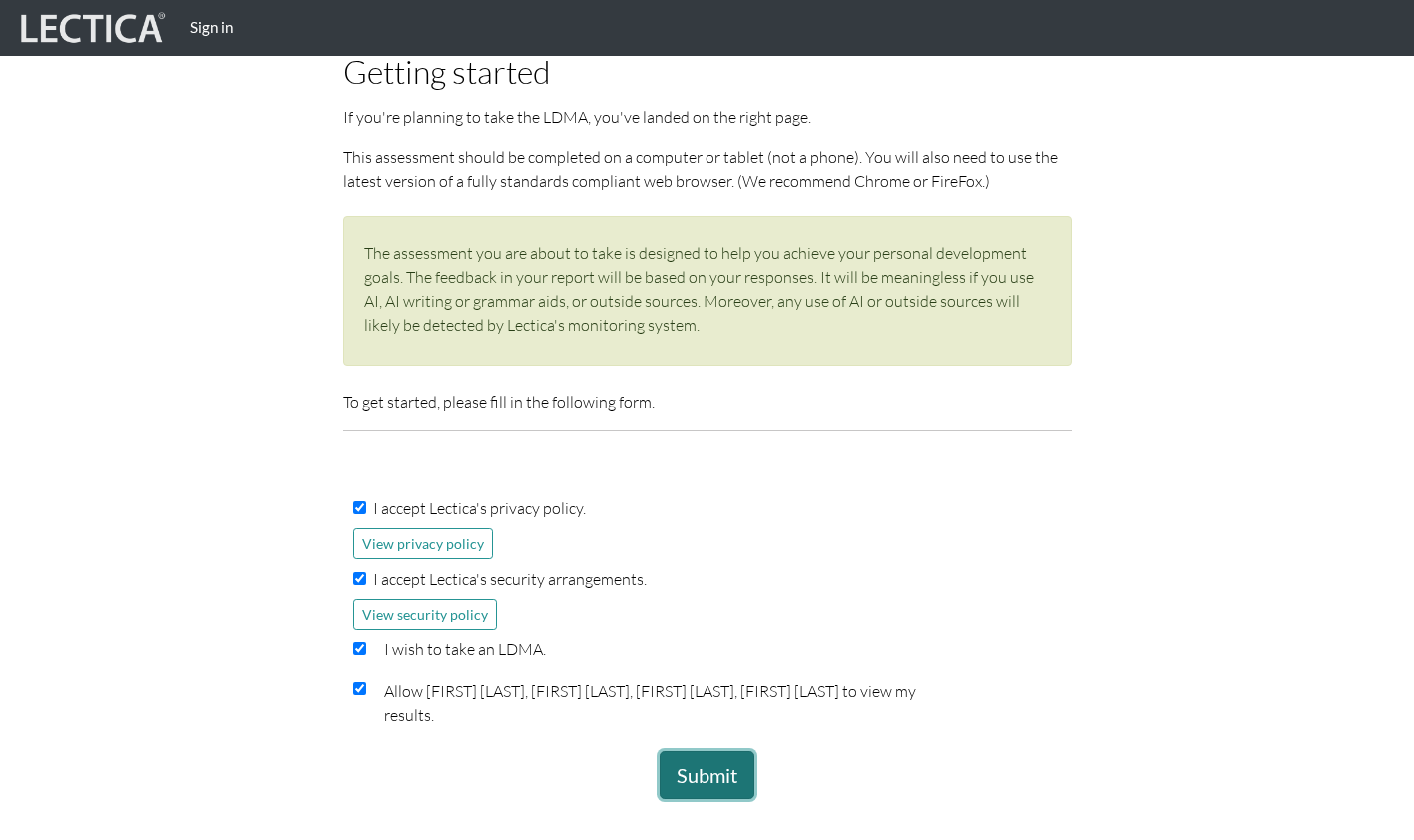 click on "Submit" at bounding box center (707, 775) 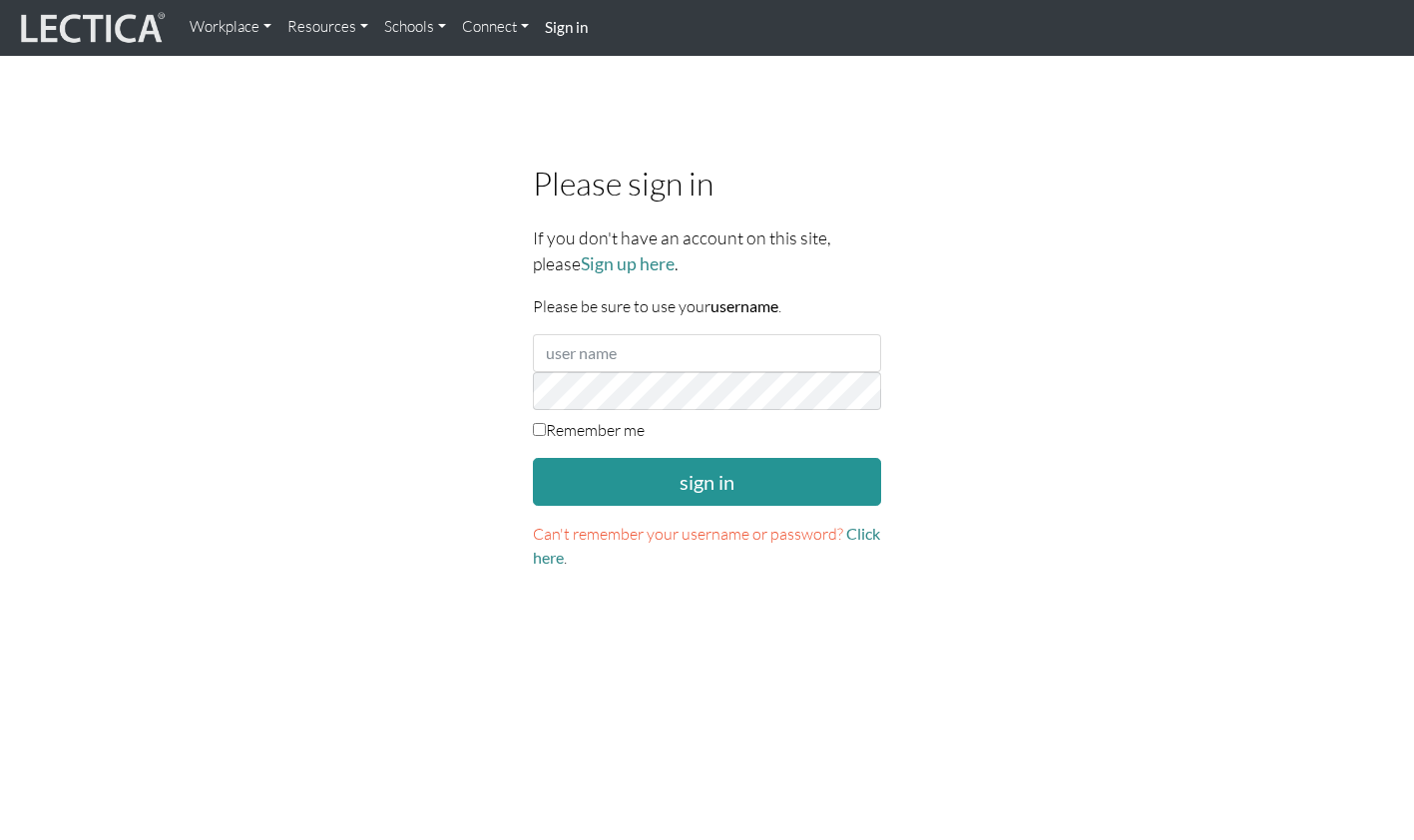 scroll, scrollTop: 0, scrollLeft: 0, axis: both 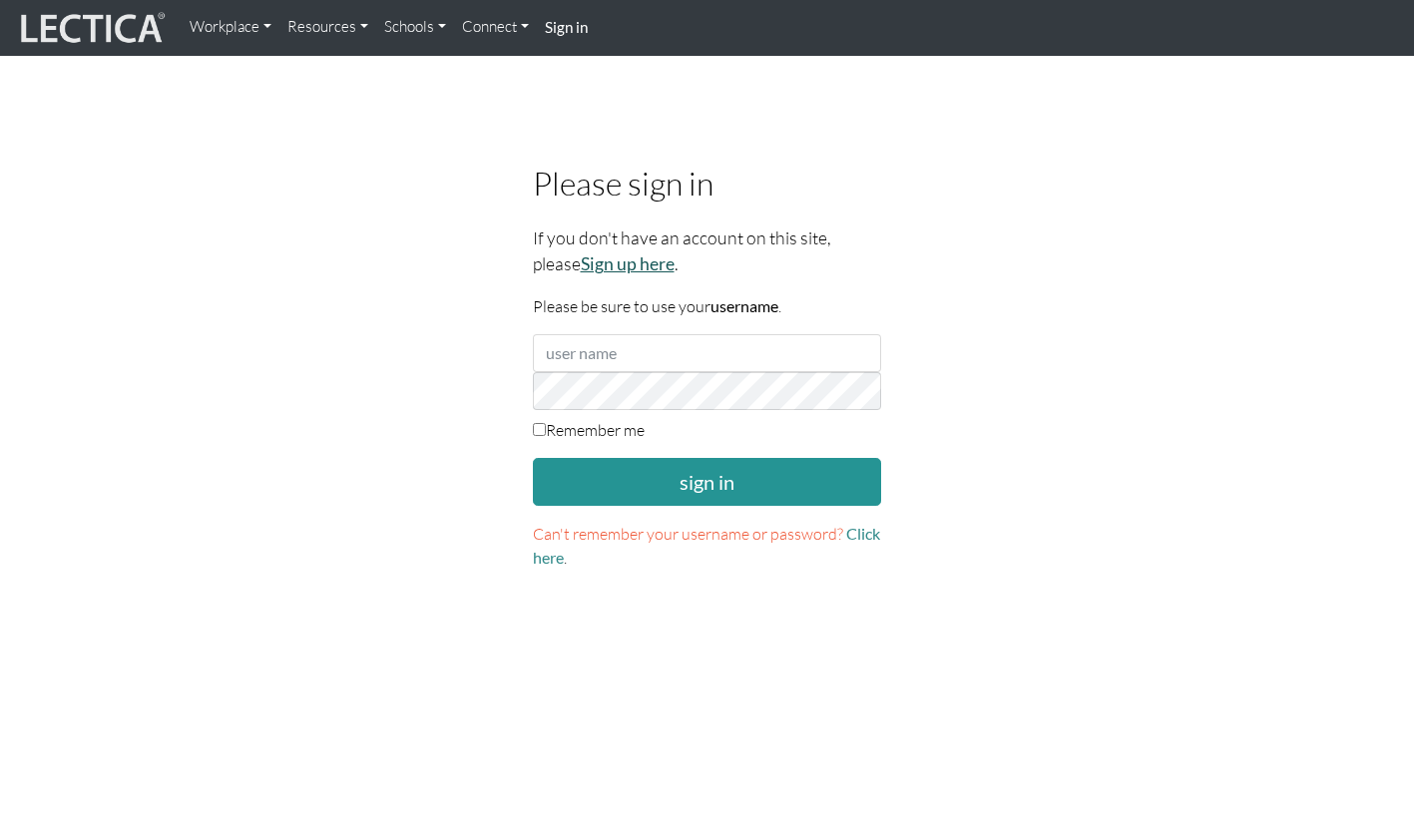 click on "Sign up here" at bounding box center [628, 263] 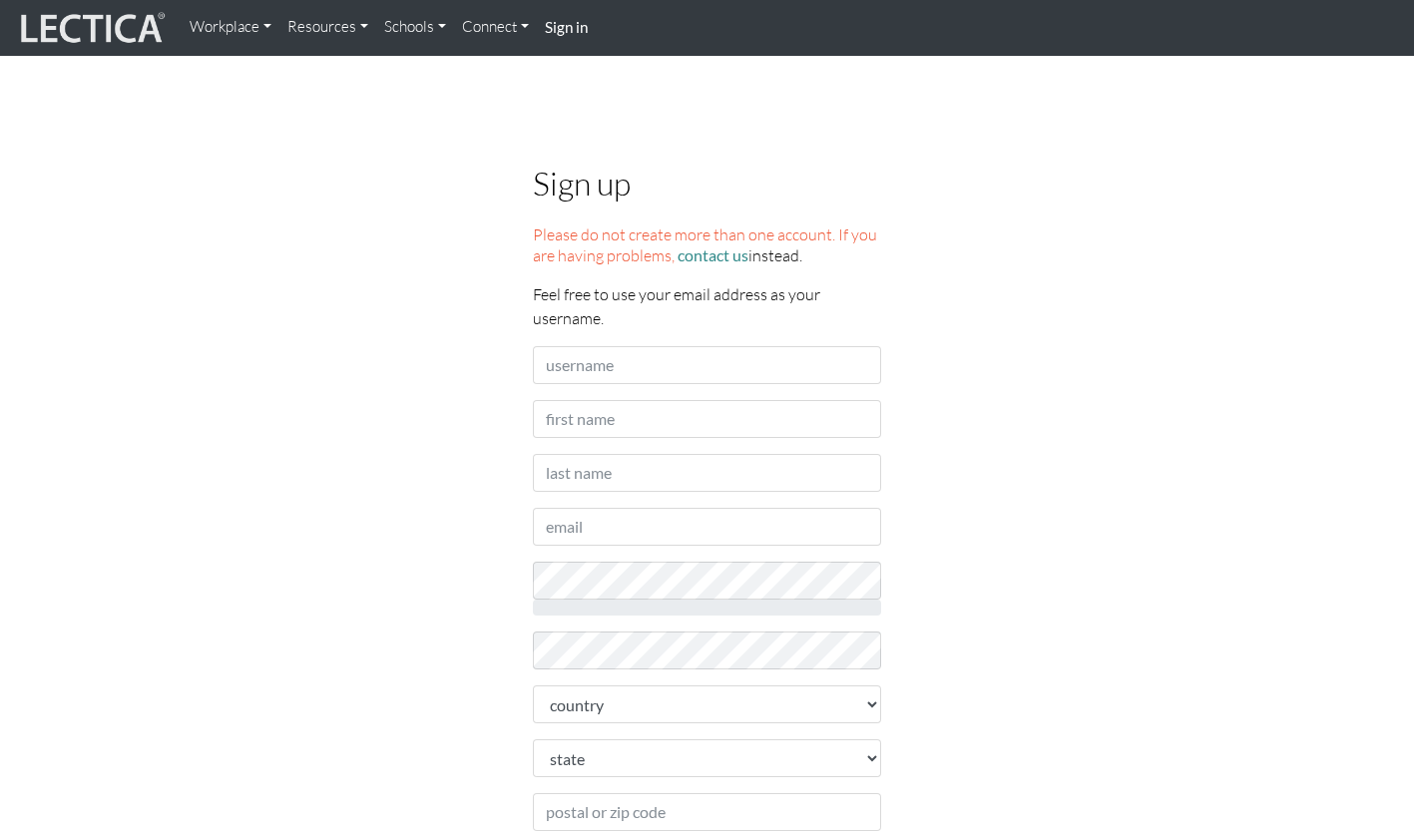 click on "Username" at bounding box center [707, 365] 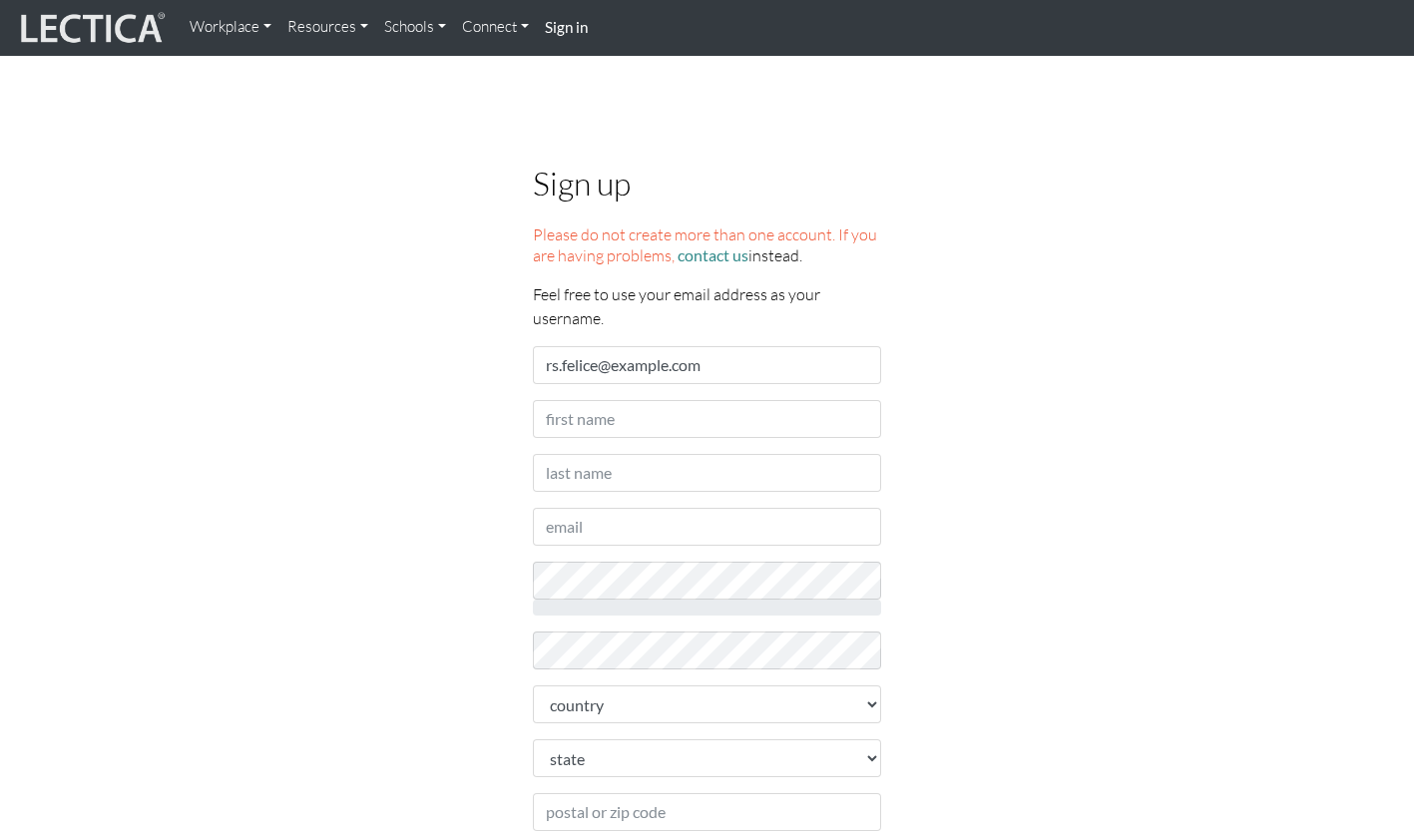 type on "rs.felice@example.com" 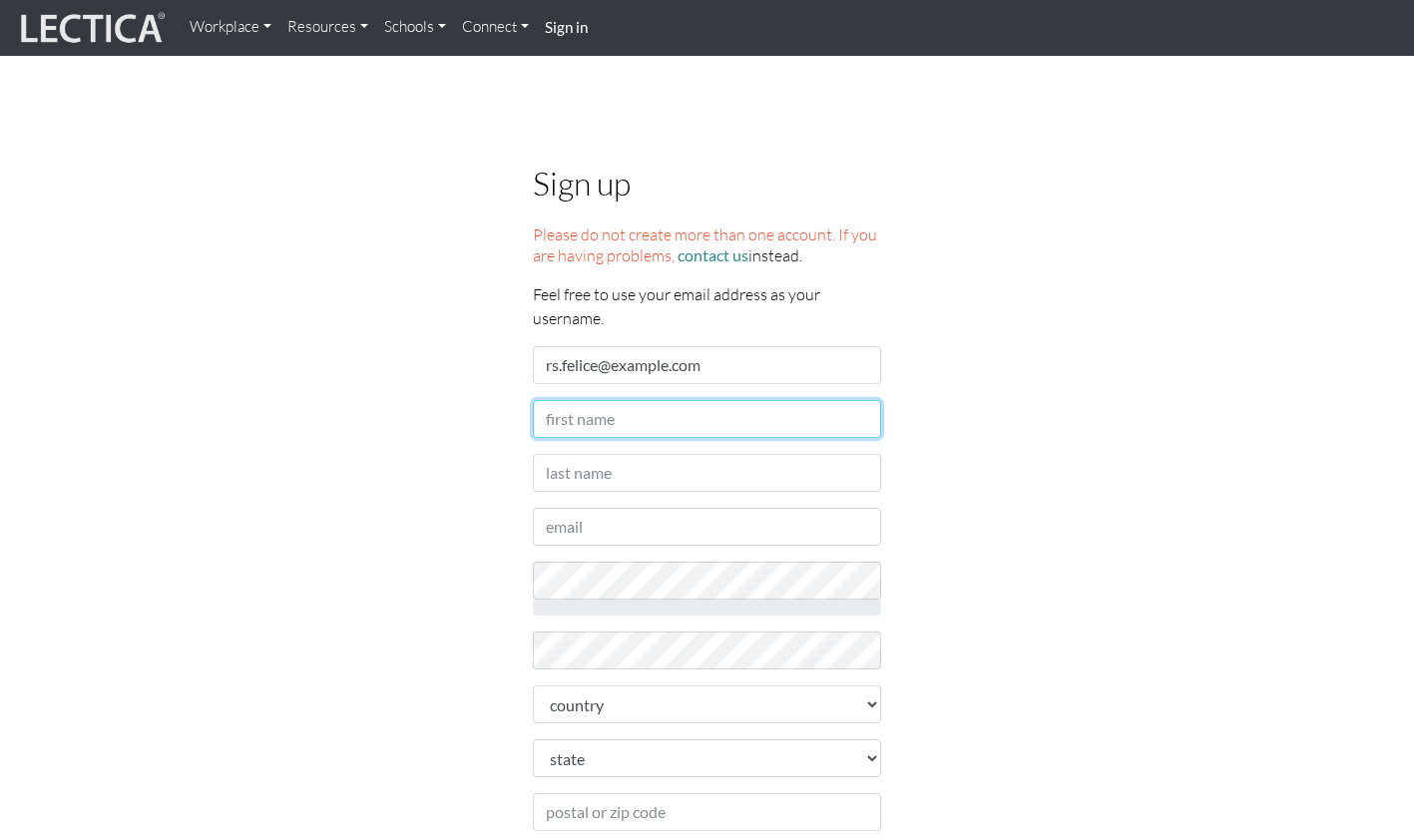 click on "First name" at bounding box center [707, 419] 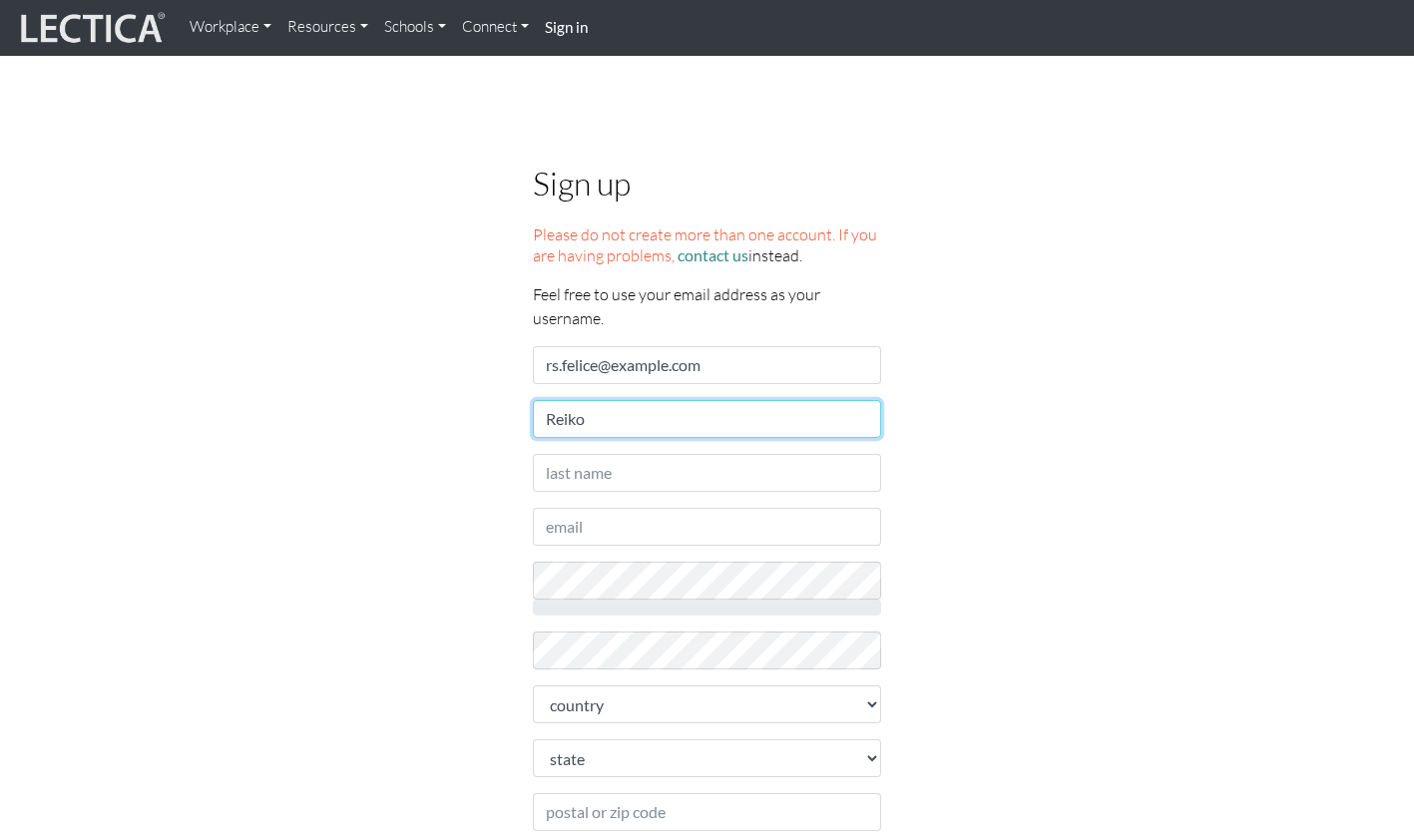 type on "Reiko" 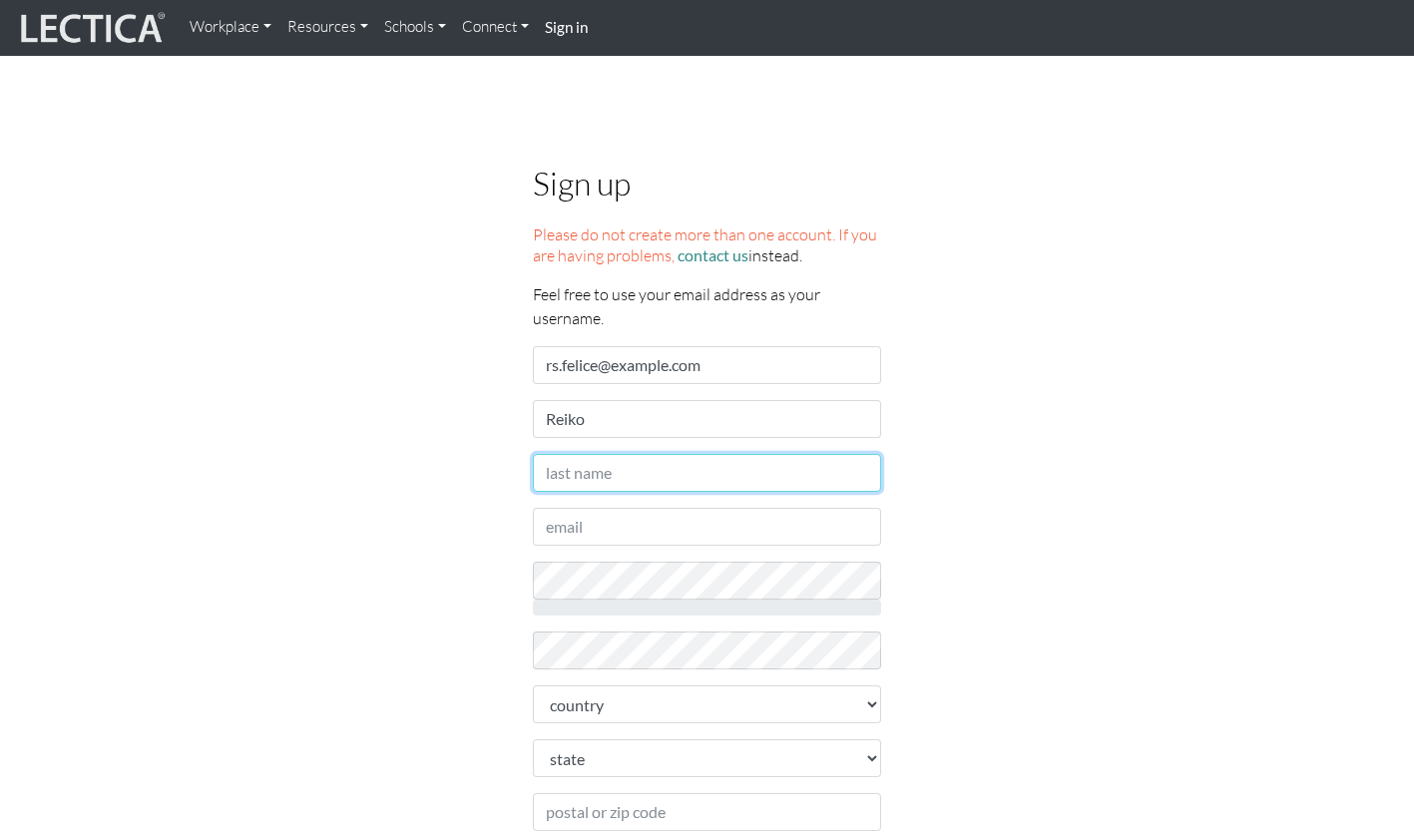 click on "Last name" at bounding box center (707, 473) 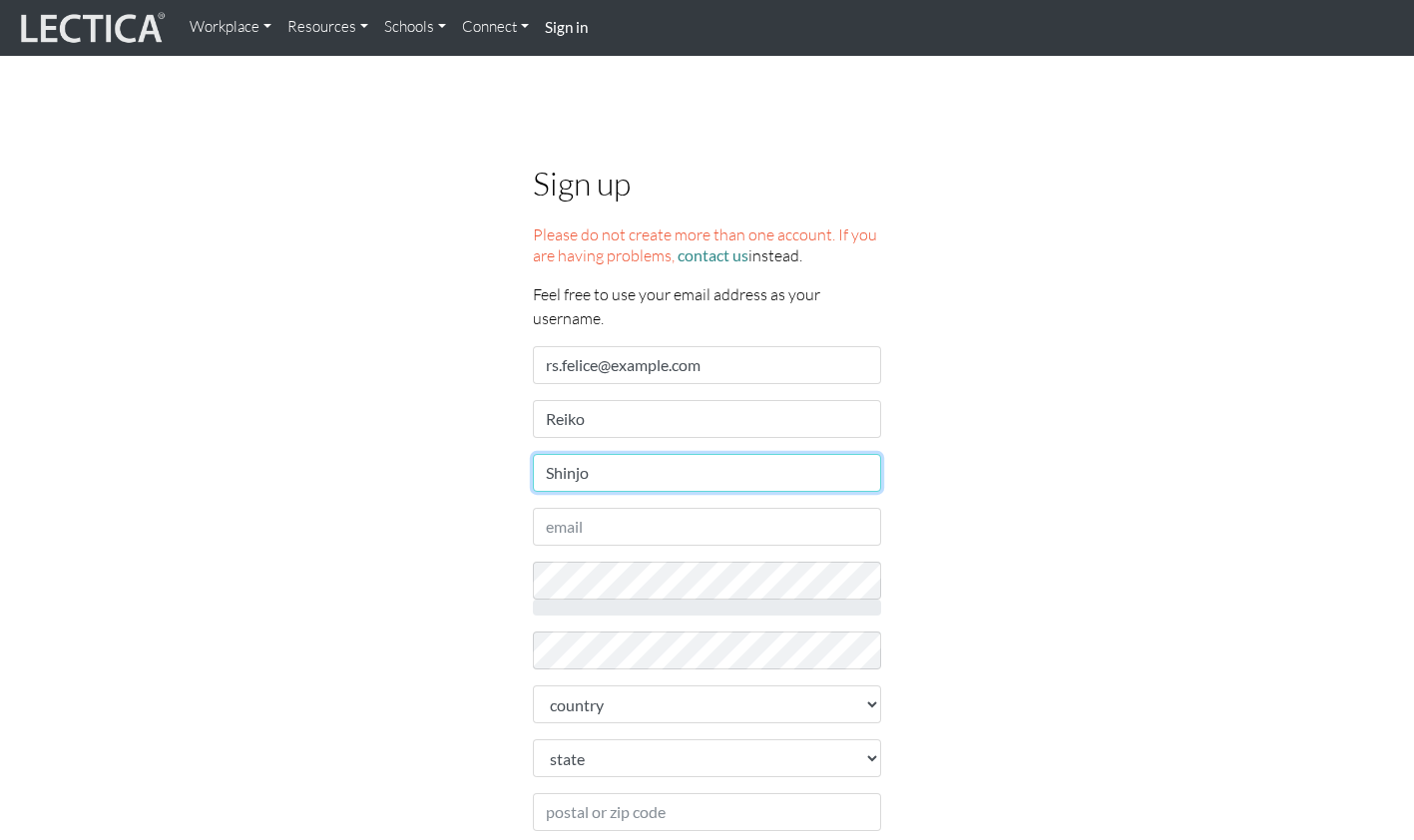type on "Shinjo" 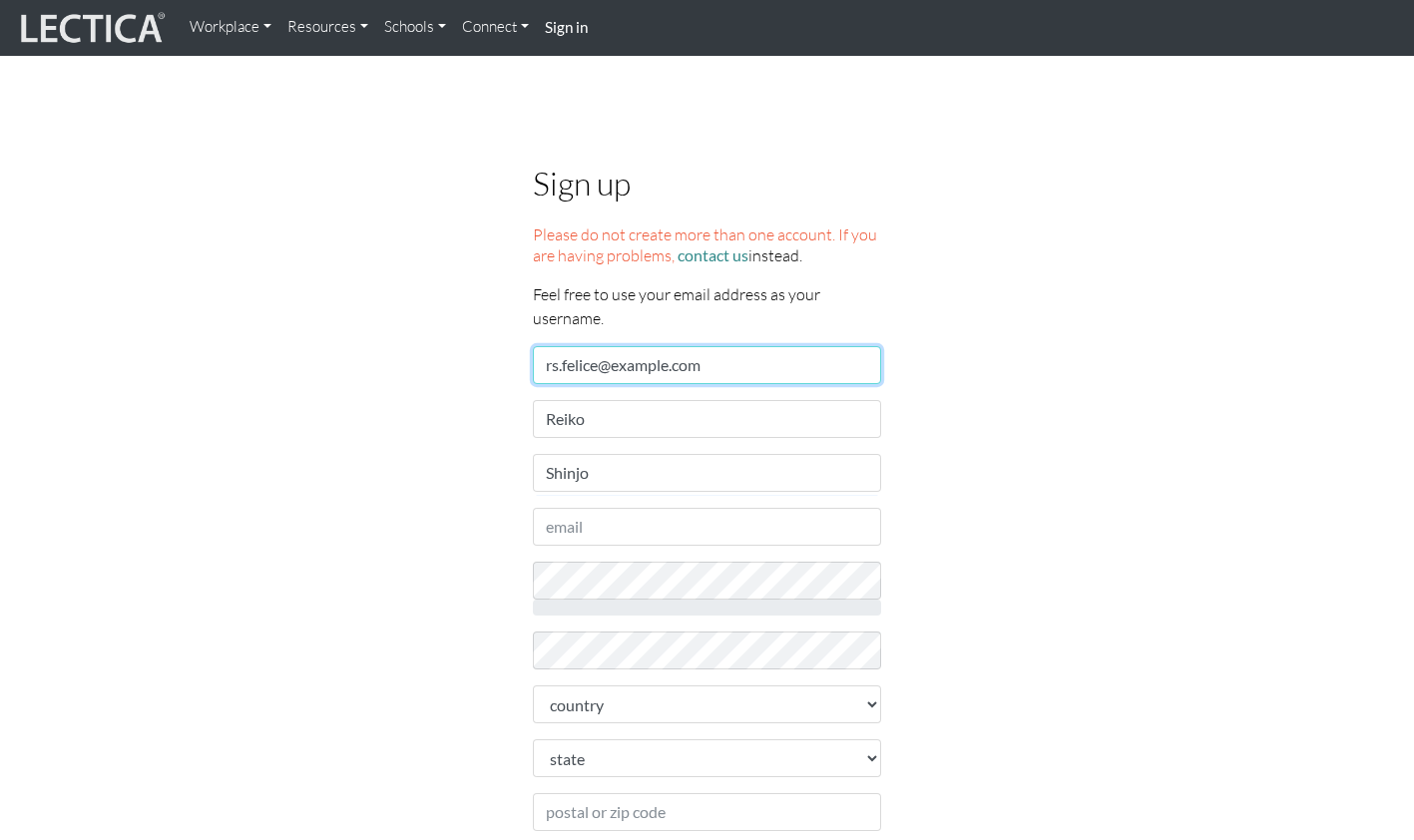 drag, startPoint x: 697, startPoint y: 360, endPoint x: 518, endPoint y: 354, distance: 179.10053 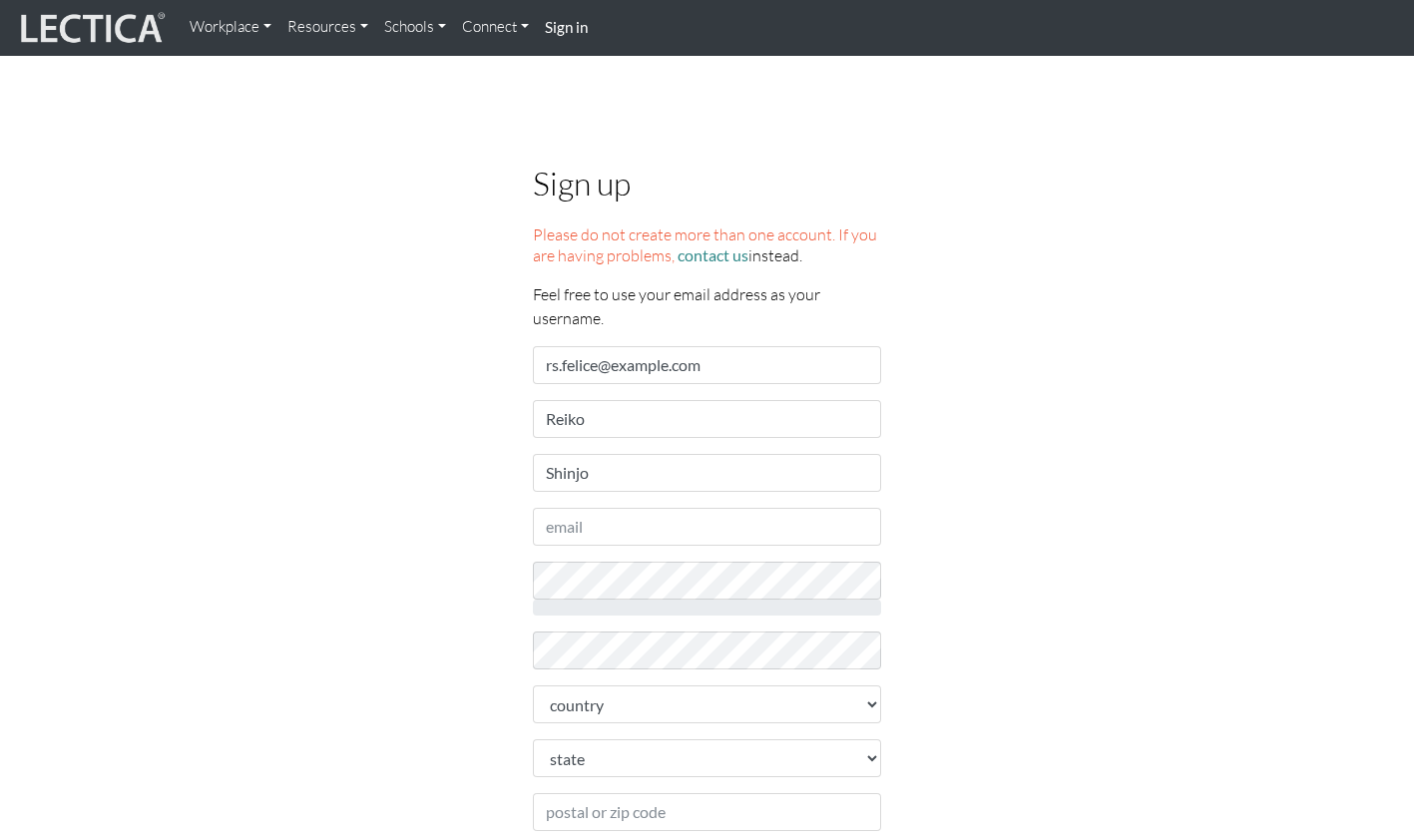 click on "Sign up
Please do not create more than one account. If you are having problems,
contact us  instead.
Feel free to use your email address as your username.
Username
rs.felice@example.com
First name
[FIRST]
Last name
[LAST]
Email address
password
retype password" at bounding box center (707, 765) 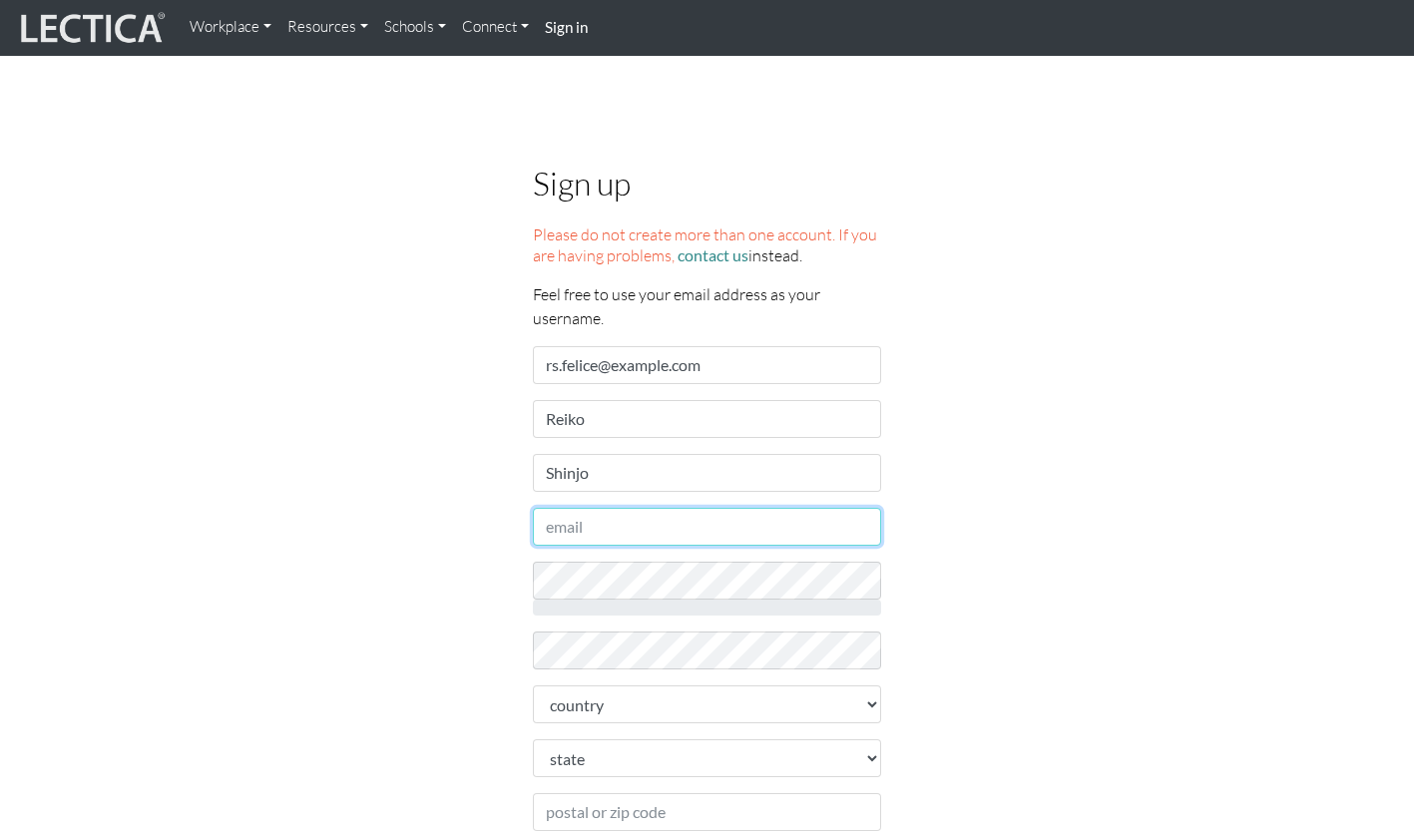click on "Email address" at bounding box center (707, 527) 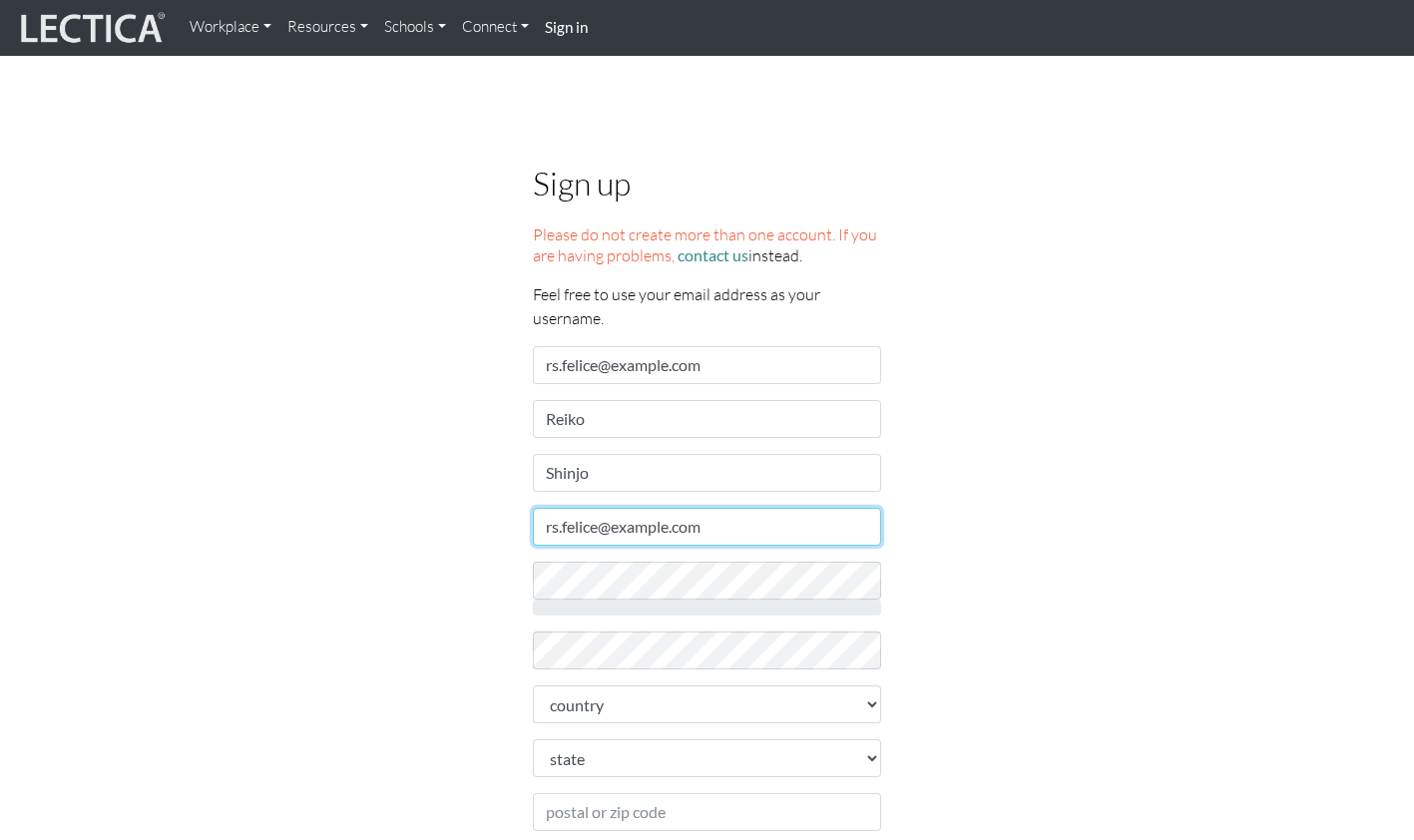type on "rs.felice@example.com" 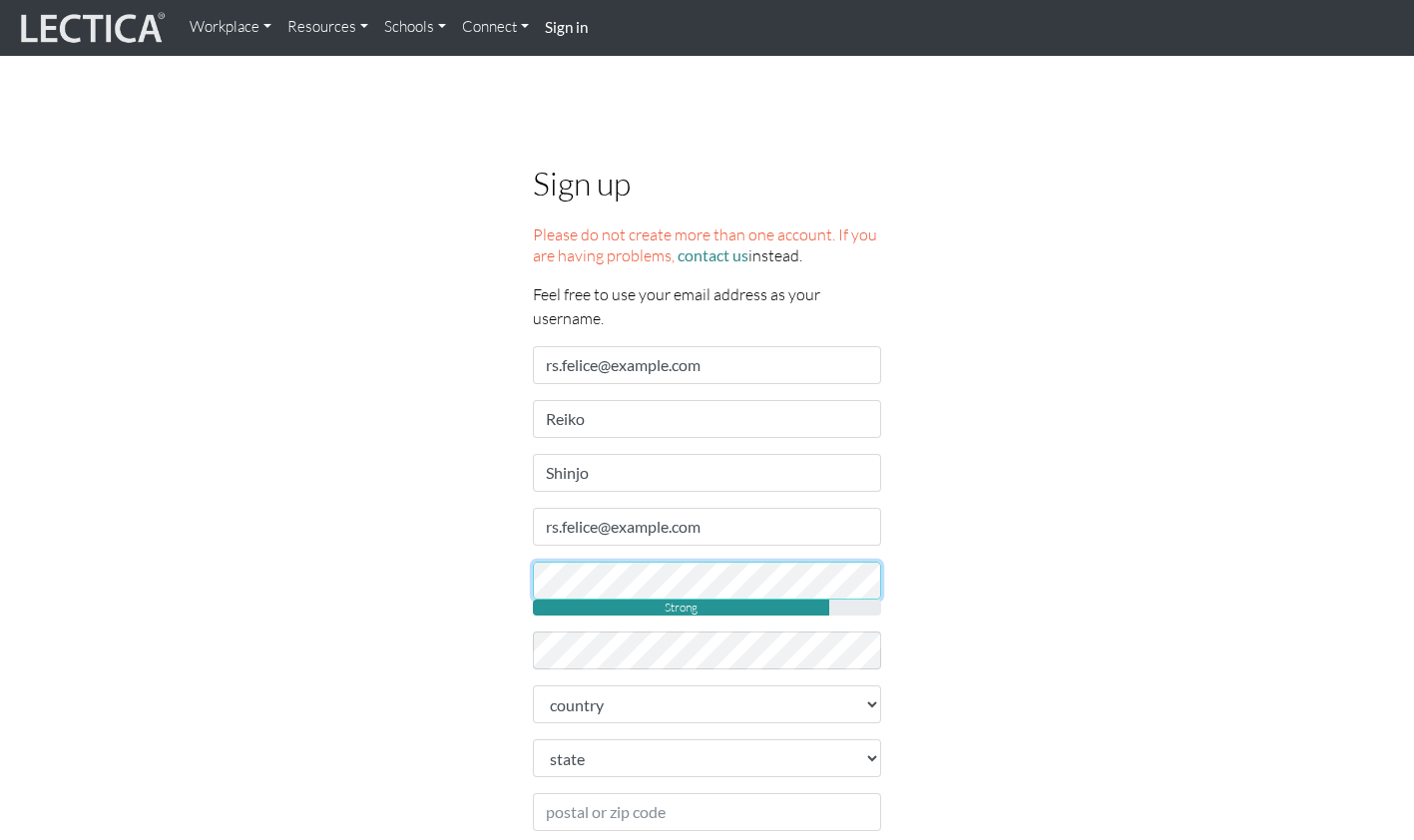 click on "Sign up
Please do not create more than one account. If you are having problems,
contact us  instead.
Feel free to use your email address as your username.
Username
[EMAIL]
First name
[FIRST]
Last name
[LAST]
Email address
[EMAIL]
password
Strong
retype password [COUNTRY]" at bounding box center [707, 765] 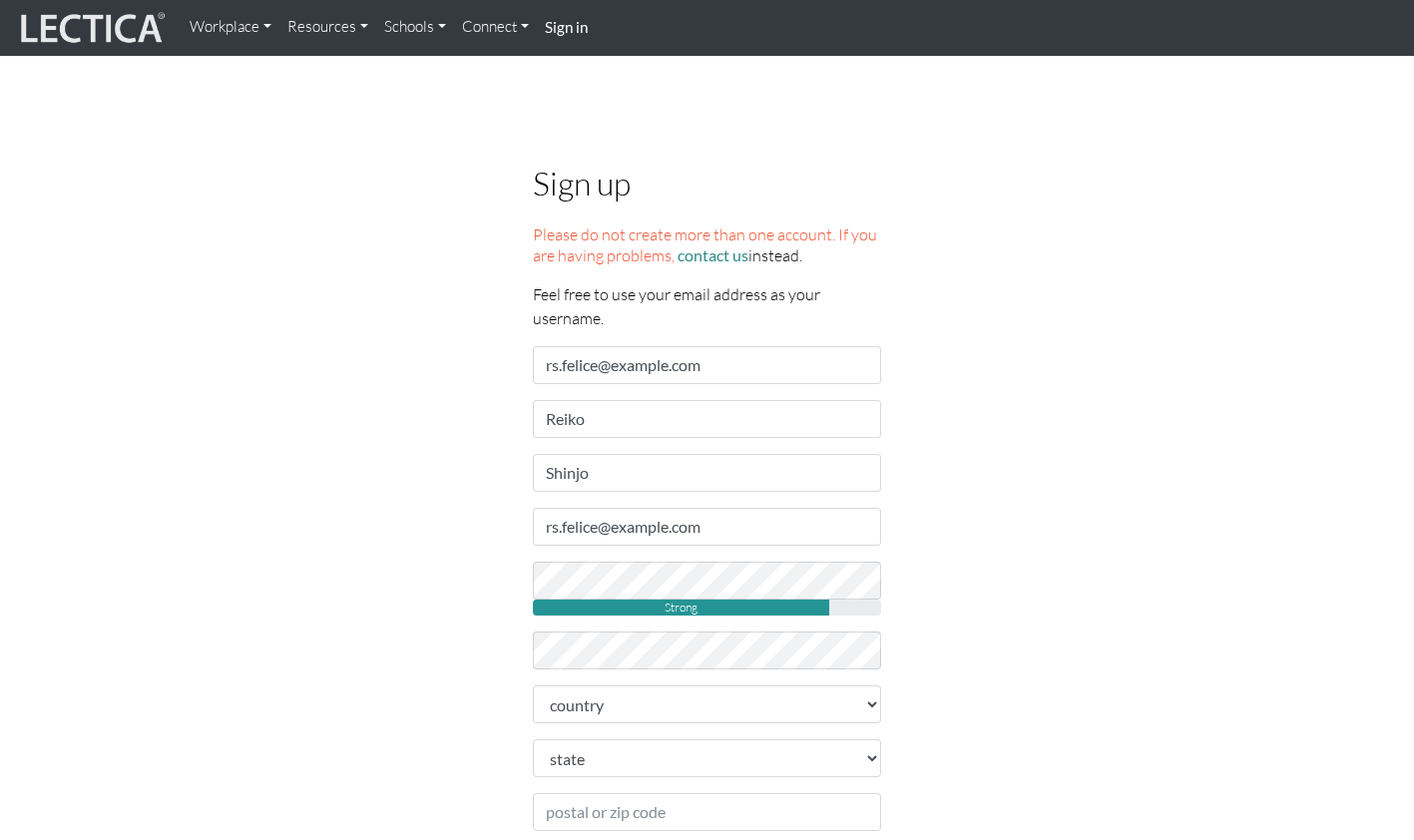 click on "Sign up
Please do not create more than one account. If you are having problems,
contact us  instead.
Feel free to use your email address as your username.
Username
[EMAIL]
First name
[FIRST]
Last name
[LAST]
Email address
[EMAIL]
password
Strong
retype password [COUNTRY]" at bounding box center (707, 765) 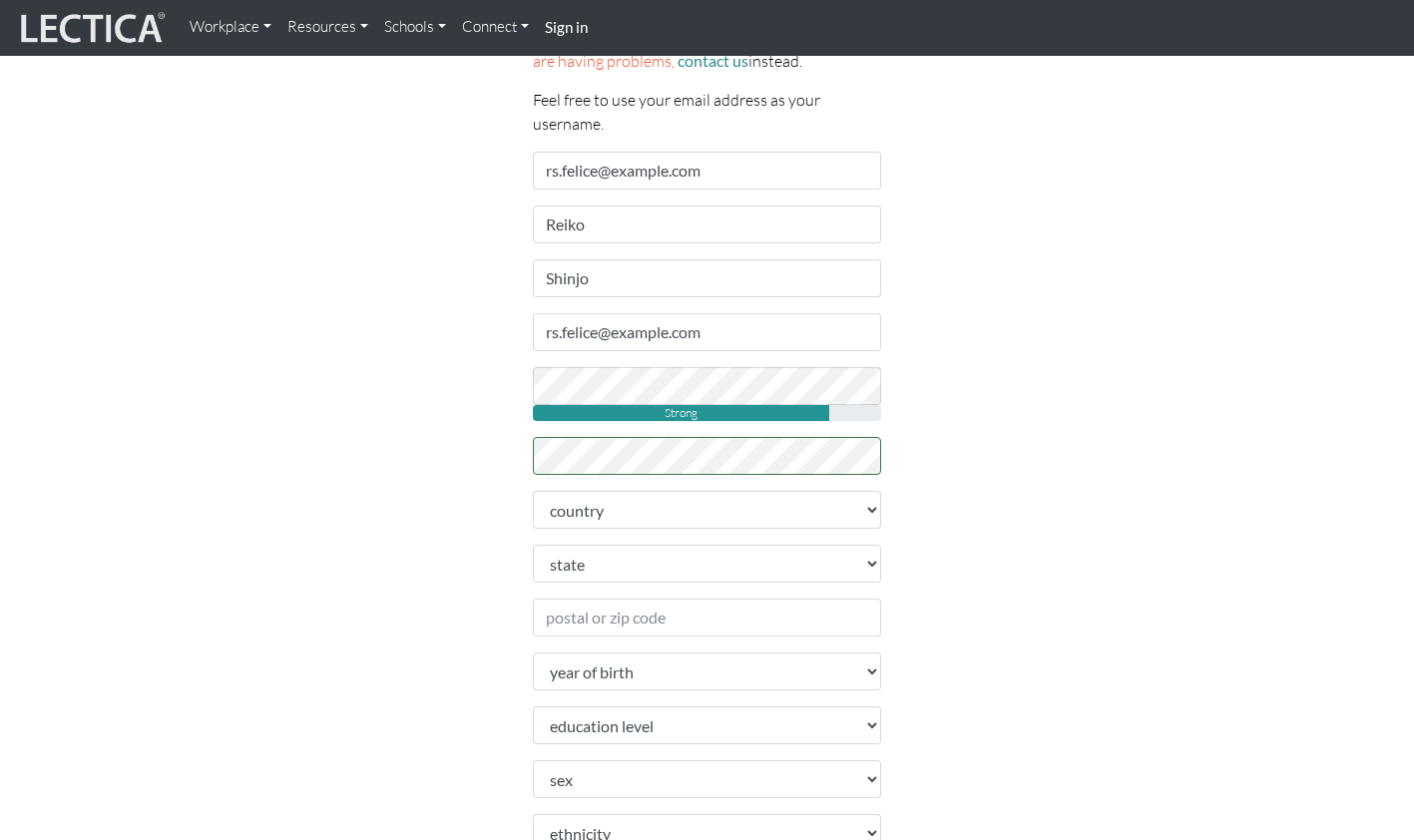 scroll, scrollTop: 200, scrollLeft: 0, axis: vertical 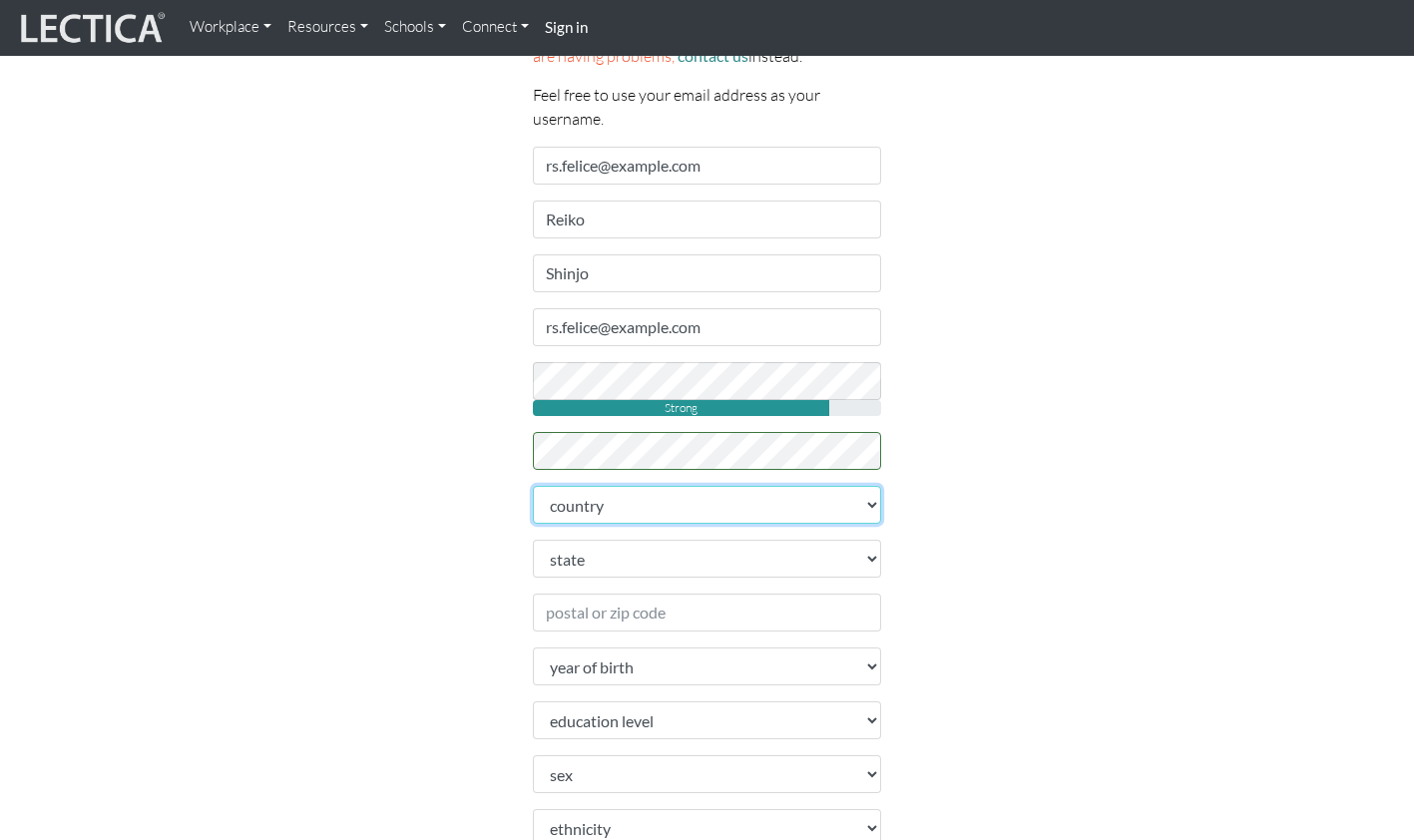 click on "country
Afghanistan
A…land Islands
Albania
Algeria
American Samoa
Andorra
Angola
Angui
lla
Antarctica
Antigua and Barbuda
Argentina
Armenia
Aruba
Australia
Austria
Azerbaijan
Bahamas
Bahrain
Bangladesh
Barbados
Belarus
Belgium
Belize
Benin
Bermuda
Bhutan
Bolivia
Bonaire, Sint Eustatius and Saba
Bosnia and Herzegovina
Botswana
Bouvet Island
Brazil
British Indian Ocean Territory
Brunei Darussalam
Bulgaria
Burkina Faso
Burundi
Cambodia
Cameroon
Canada
Cape Verde
Cayman Islands
Central African Republic
Chad
Chile
China
Christmas Island
Cocos (Keeling) Islands
Colombia
Comoros
Congo
Congo (the Democratic Republic of the)
Cook Islands
Costa Rica
Cote d'Ivoire
Croatia
Cuba
Curaao
Cyprus
Czech Republic
Denmark" at bounding box center [707, 505] 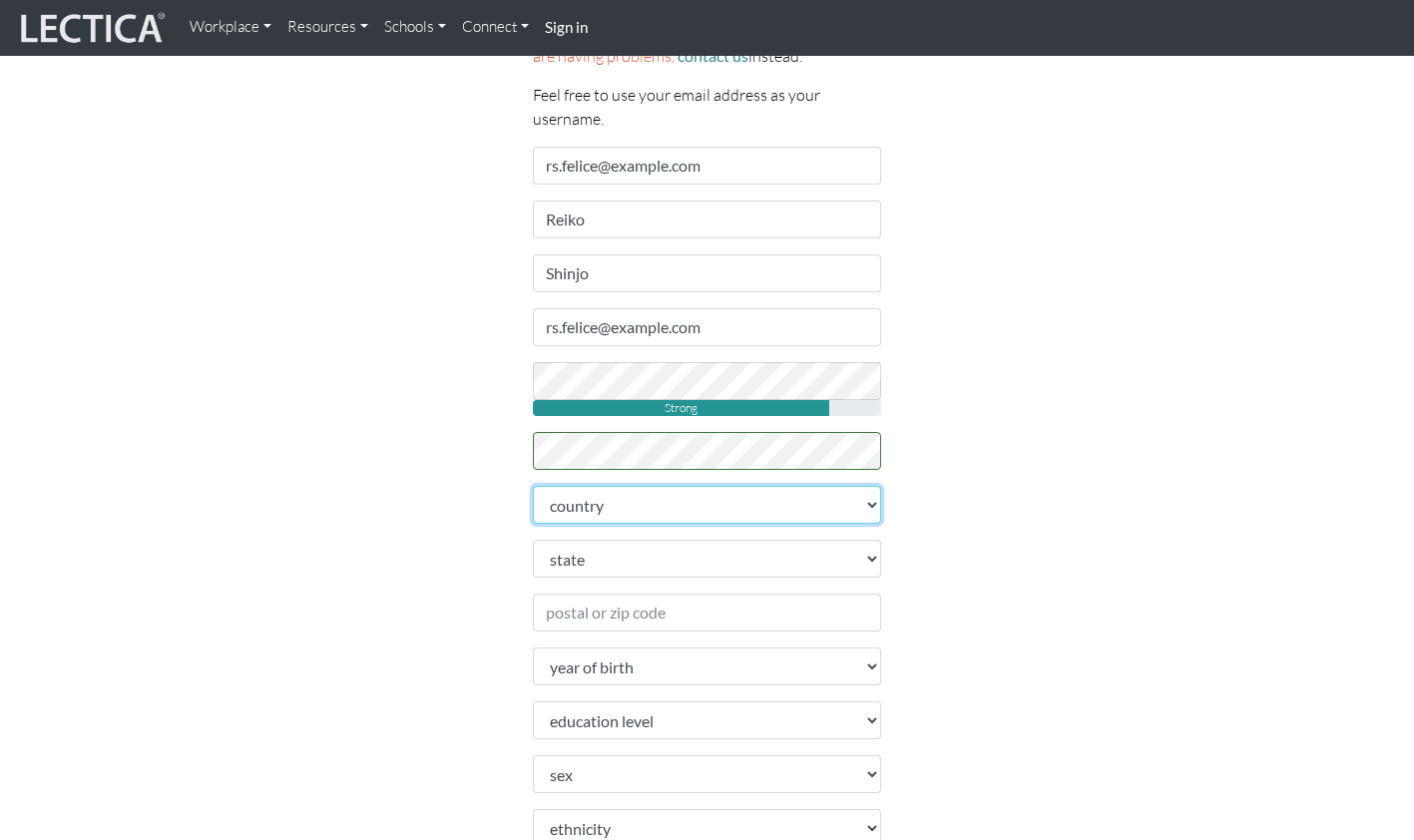 select on "113" 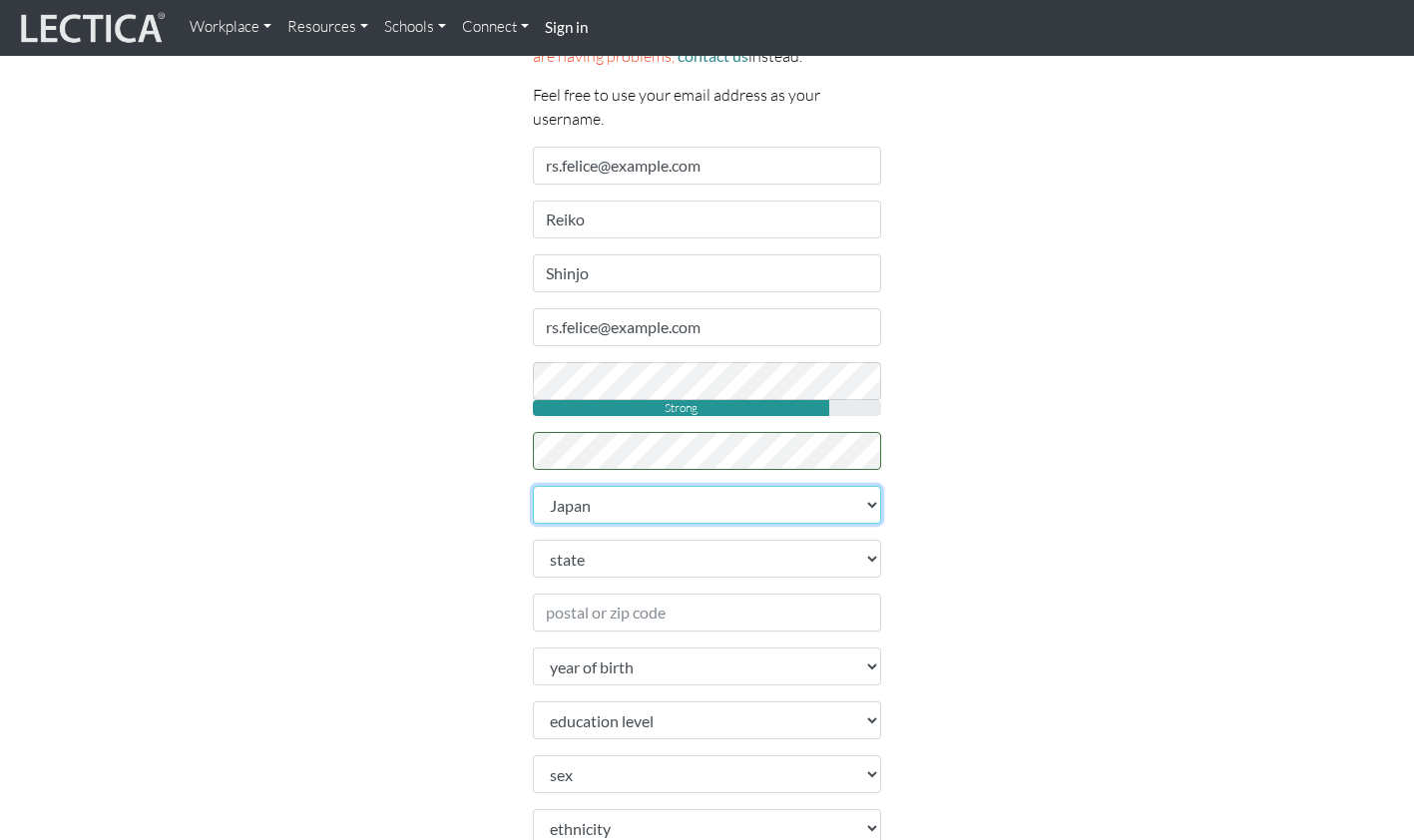 click on "country
Afghanistan
A…land Islands
Albania
Algeria
American Samoa
Andorra
Angola
Angui
lla
Antarctica
Antigua and Barbuda
Argentina
Armenia
Aruba
Australia
Austria
Azerbaijan
Bahamas
Bahrain
Bangladesh
Barbados
Belarus
Belgium
Belize
Benin
Bermuda
Bhutan
Bolivia
Bonaire, Sint Eustatius and Saba
Bosnia and Herzegovina
Botswana
Bouvet Island
Brazil
British Indian Ocean Territory
Brunei Darussalam
Bulgaria
Burkina Faso
Burundi
Cambodia
Cameroon
Canada
Cape Verde
Cayman Islands
Central African Republic
Chad
Chile
China
Christmas Island
Cocos (Keeling) Islands
Colombia
Comoros
Congo
Congo (the Democratic Republic of the)
Cook Islands
Costa Rica
Cote d'Ivoire
Croatia
Cuba
Curaao
Cyprus
Czech Republic
Denmark" at bounding box center (707, 505) 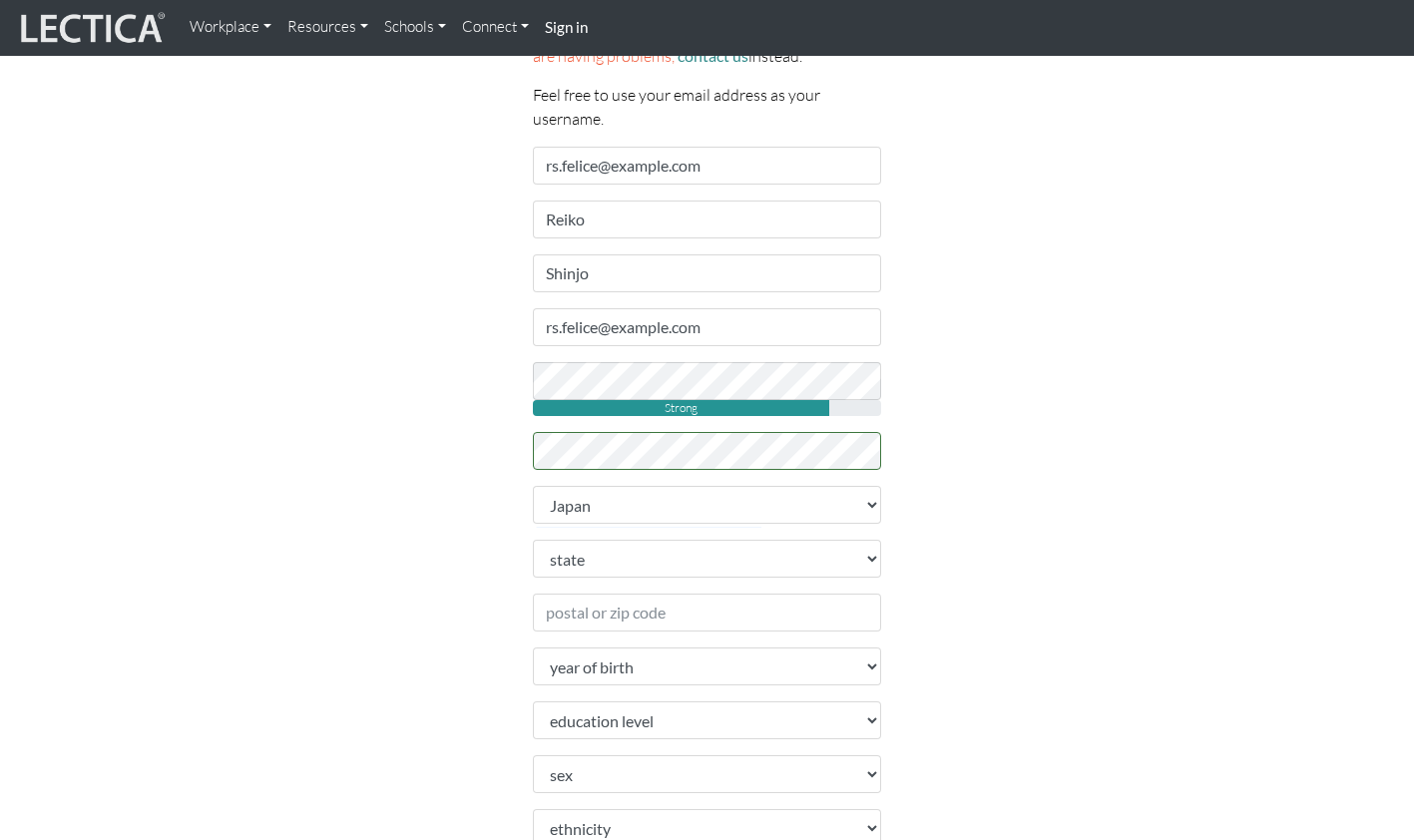 click on "Sign up
Please do not create more than one account. If you are having problems,
contact us  instead.
Feel free to use your email address as your username.
Username
[EMAIL]
First name
[FIRST]
Last name
[LAST]
Email address
[EMAIL]
password
Strong
retype password [COUNTRY]" at bounding box center [707, 566] 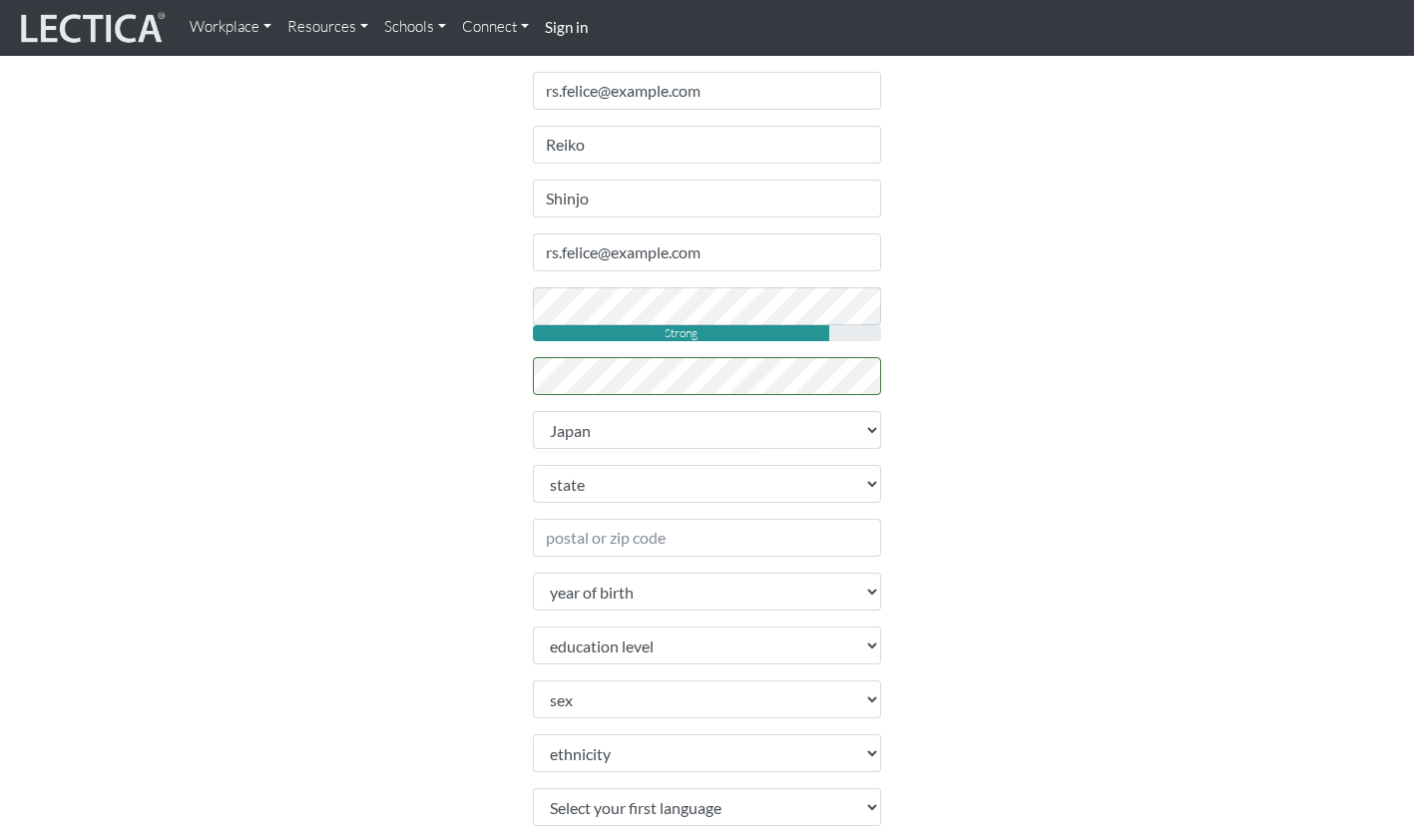 scroll, scrollTop: 299, scrollLeft: 0, axis: vertical 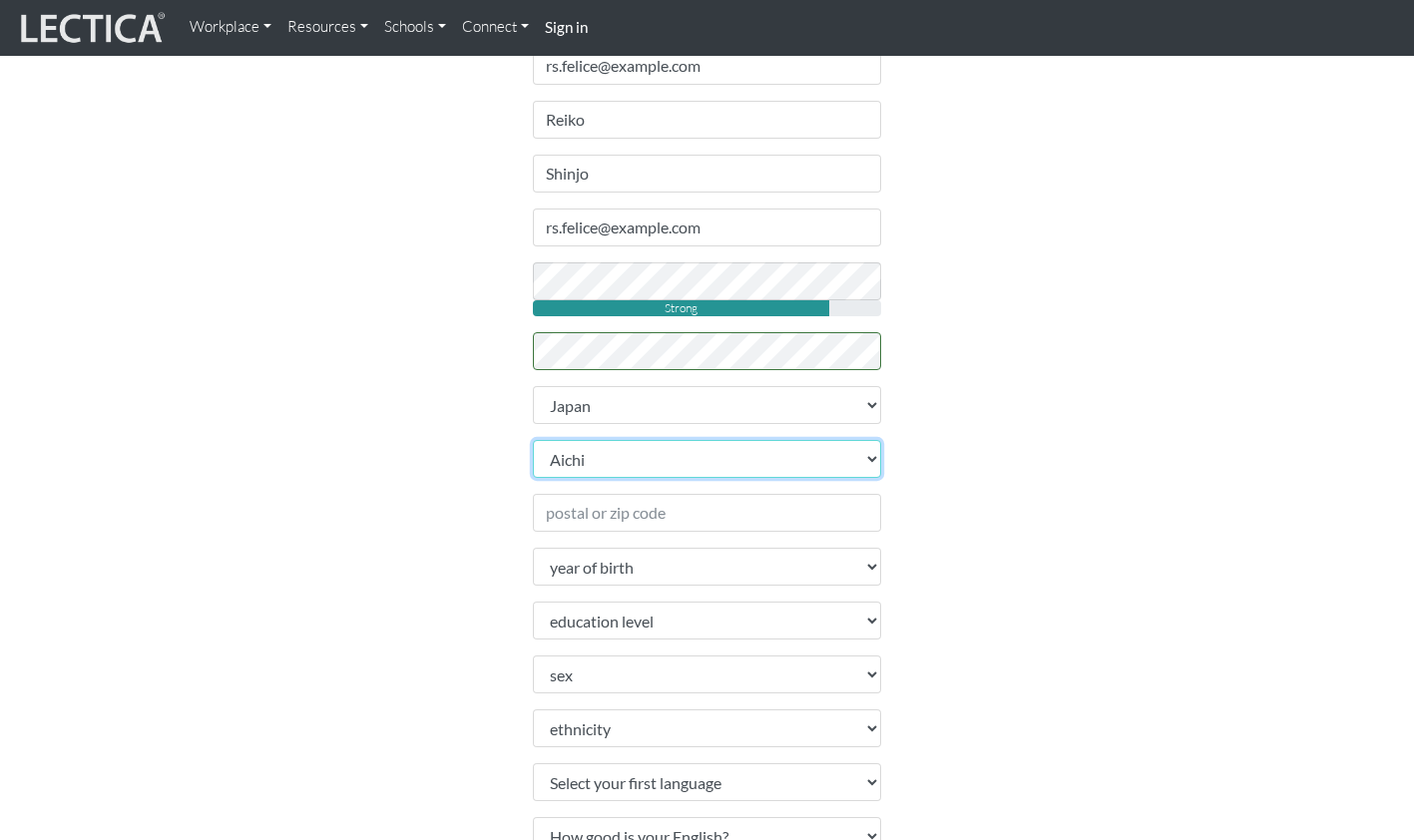click on "[REGION] [REGION] [REGION] [REGION] [REGION] [REGION] [REGION] [REGION] [REGION] [REGION] [REGION] [REGION] [REGION] [REGION] [REGION] [REGION] [REGION] [REGION] [REGION] [REGION] [REGION] [REGION] [REGION] [REGION] [REGION]" at bounding box center [707, 459] 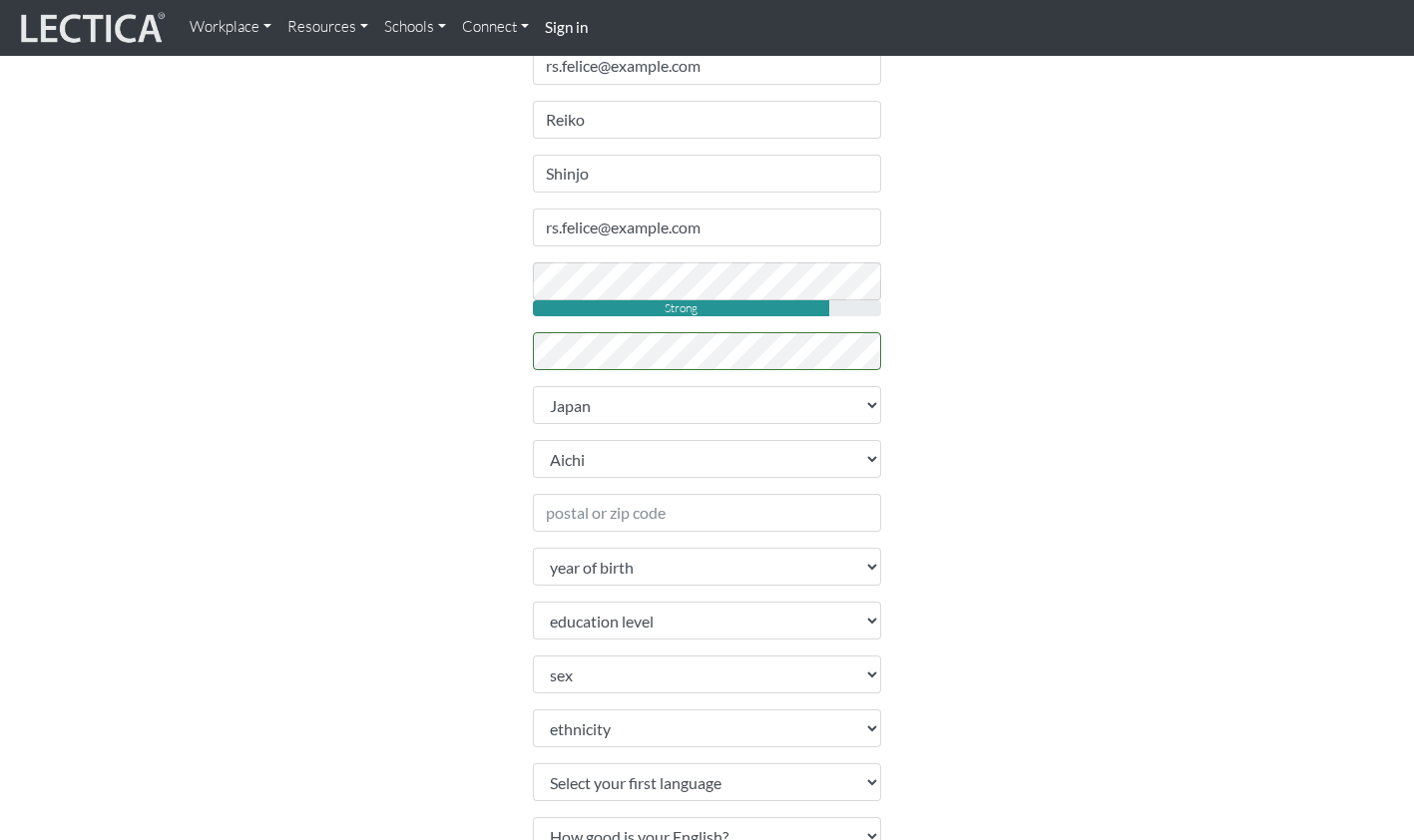 click on "Sign up
Please do not create more than one account. If you are having problems,
contact us  instead.
Feel free to use your email address as your username.
Username
[EMAIL]
First name
[FIRST]
Last name
[LAST]
Email address
[EMAIL]
password
Strong
retype password [COUNTRY]" at bounding box center (707, 466) 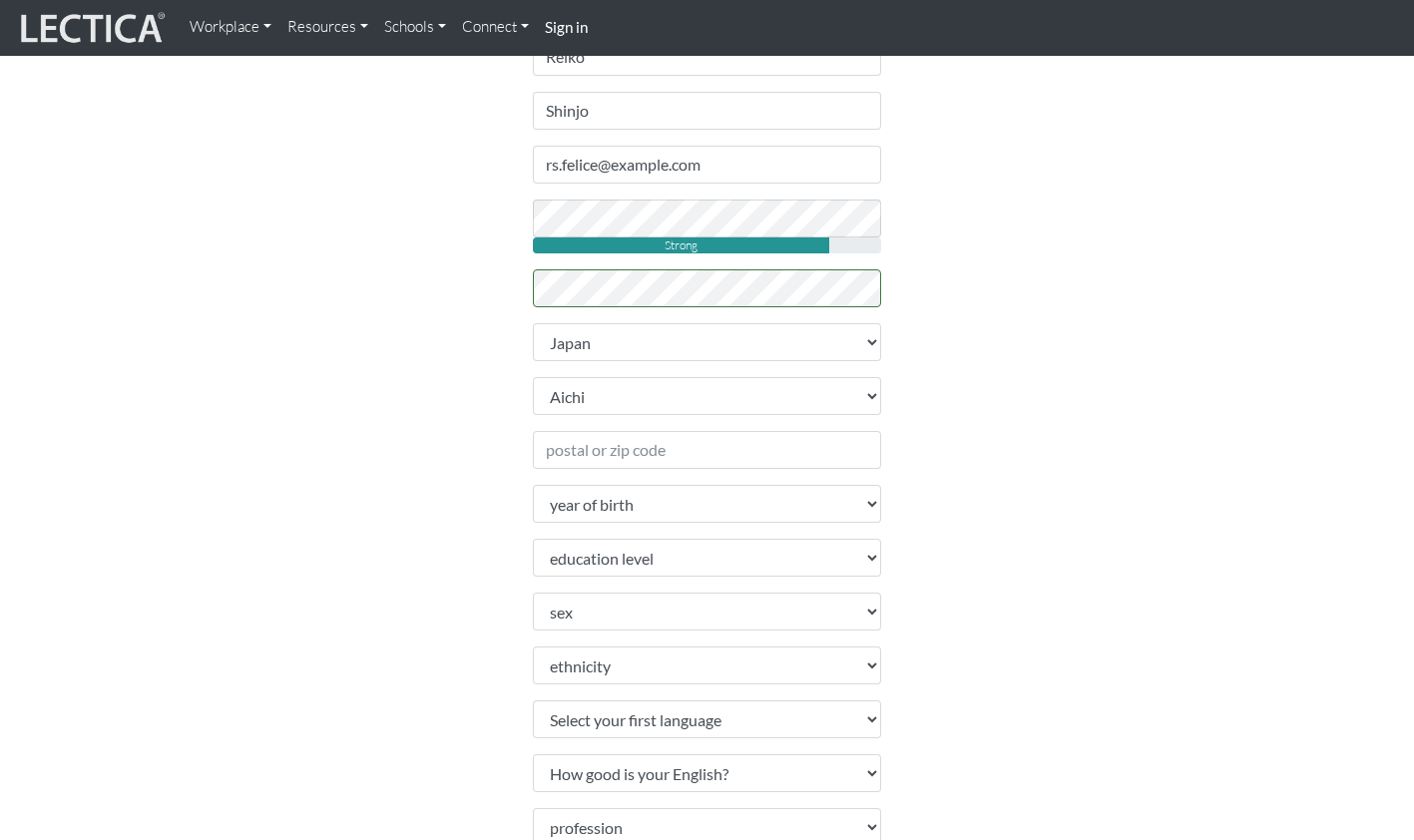 scroll, scrollTop: 499, scrollLeft: 0, axis: vertical 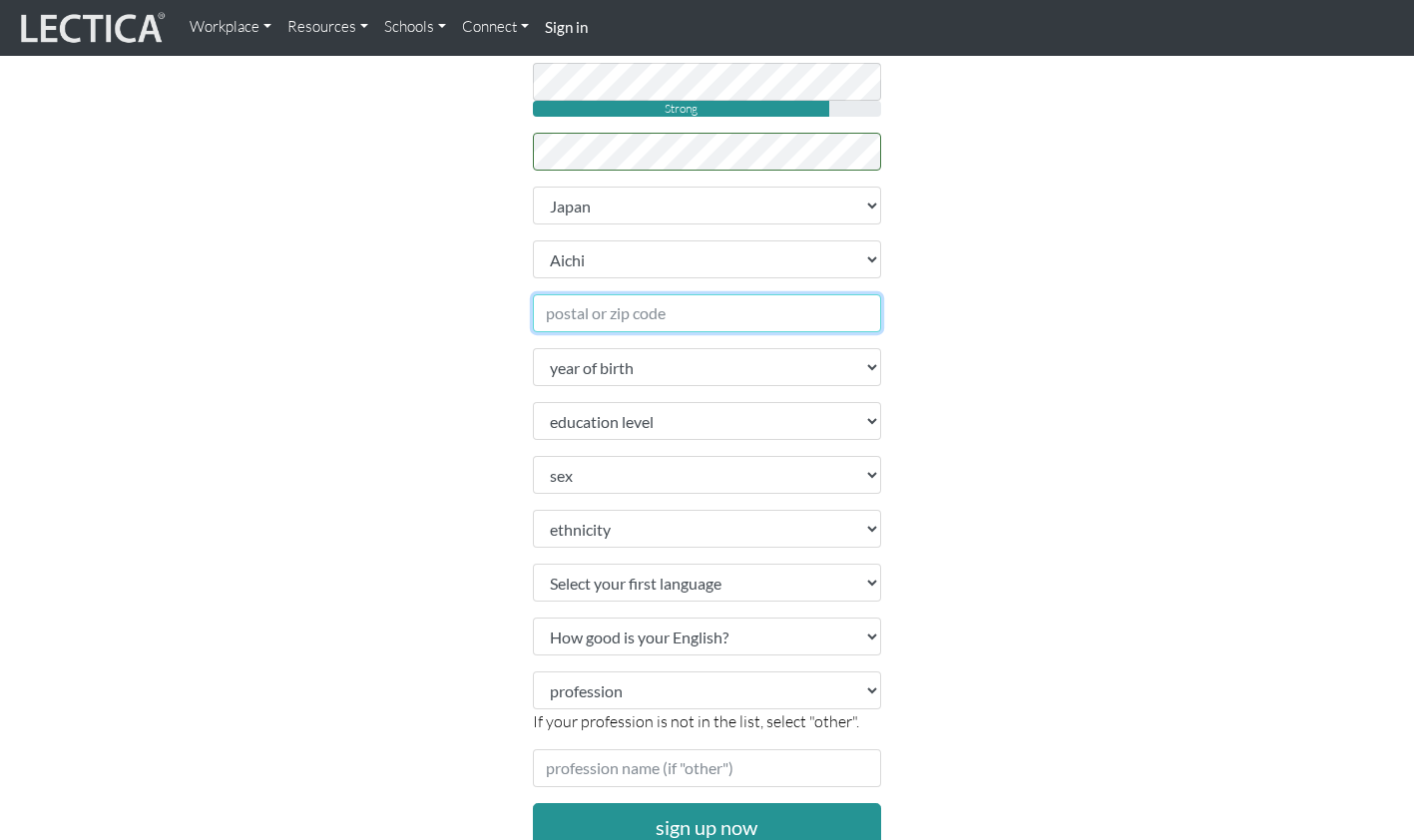 click on "Postal or zip code" at bounding box center [707, 313] 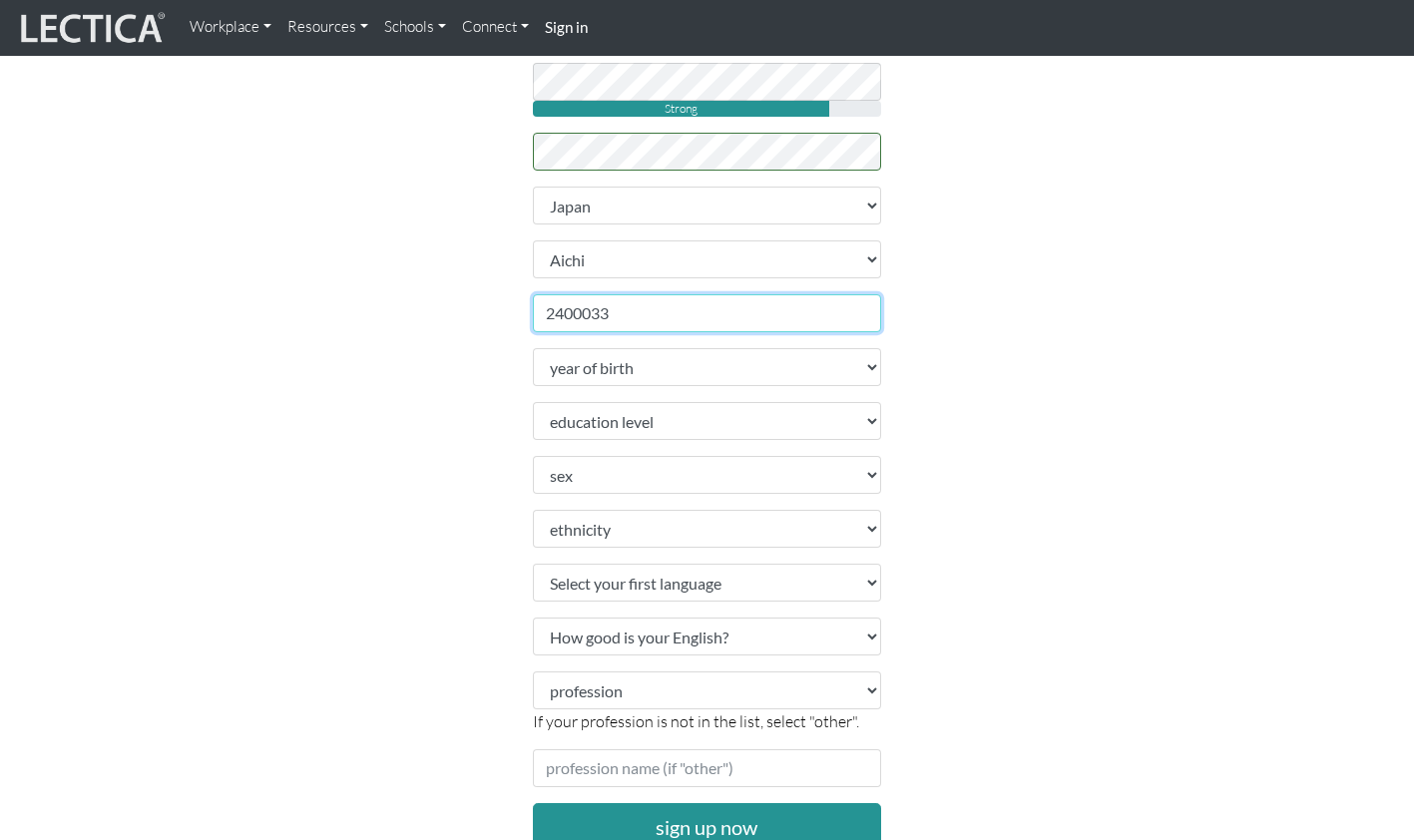 type on "2400033" 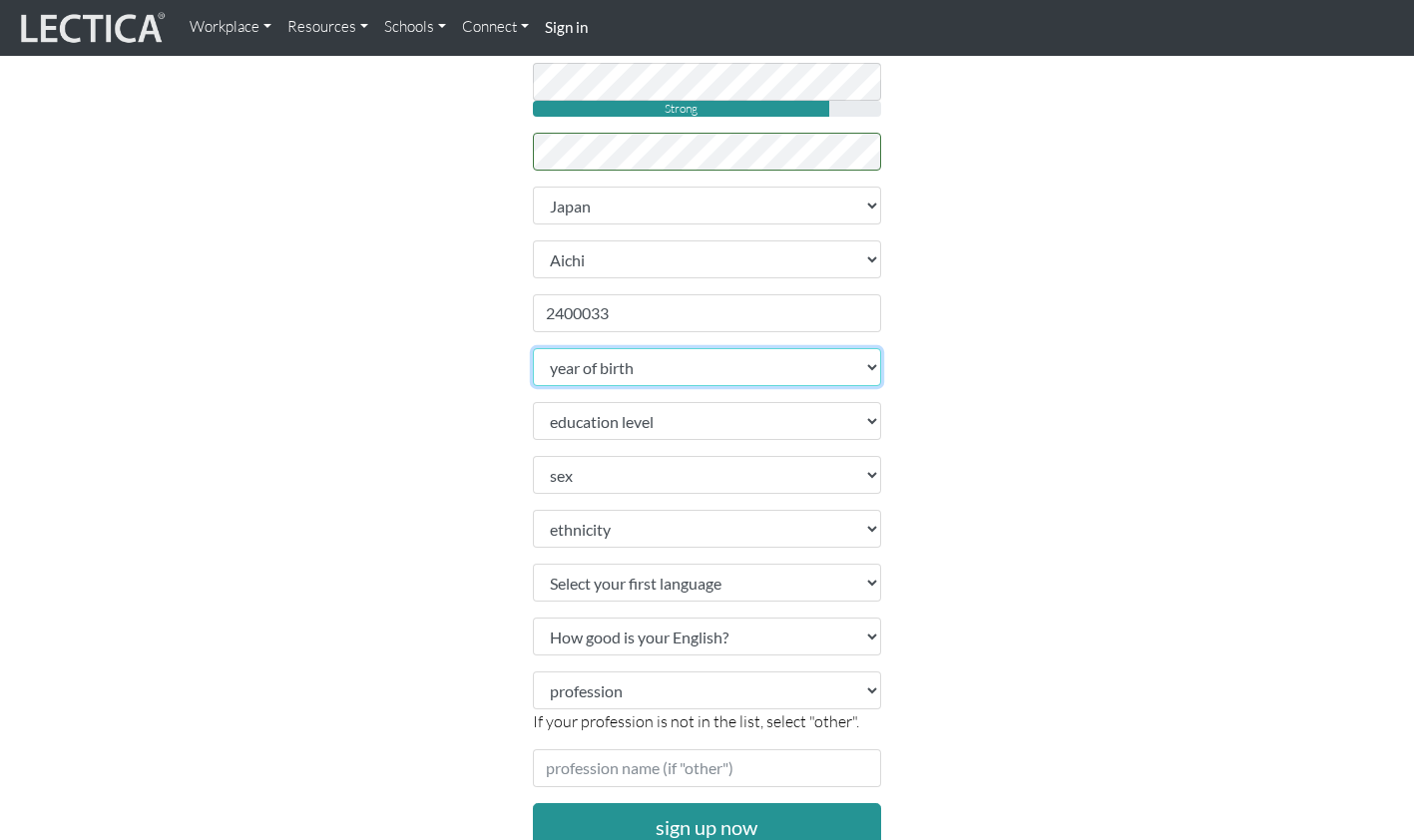 click on "lore ip dolor
8745
8980
4708
2950
8720
3256
3806
3577
2523
1853
2823
7736
0433
8112
0619
5207
7365
2368
6422
6796
9189
1078
8025
0452
0726
1620
5722
5147
6050
2607
5963
5359
4415
8643
8864
9938
9840
9882
1190
7498
5946
6711
4273
3733
4567
3395
2326
5974
9111
5087
3665
3679
6192
0985
0597
8032
9093
6785
6904
9897
5028
4694
0613
4390
8438
5443
9064
8684
2781
6289
4945
9339
5548
8875
0298
7796
7095
2124
6512
7068
2448
9538
0665
3298
8914
9028
5261
4898
0534
5809
5257
1546
1523
3576
1949
0501
0540
7020
3549" at bounding box center [707, 367] 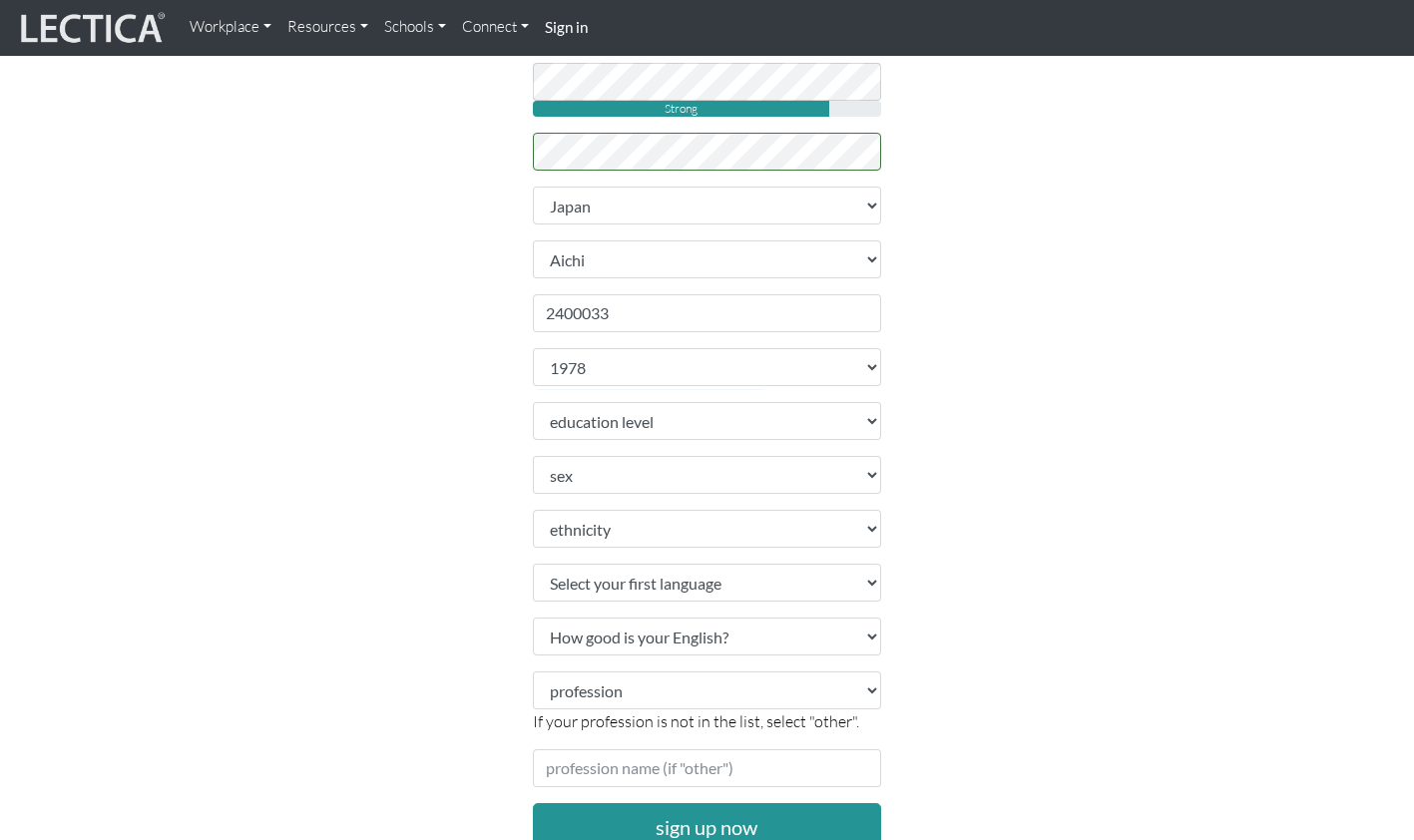 click on "Sign up
Please do not create more than one account. If you are having problems,
contact us  instead.
Feel free to use your email address as your username.
Username
[EMAIL]
First name
[FIRST]
Last name
[LAST]
Email address
[EMAIL]
password
Strong
retype password [COUNTRY]" at bounding box center [707, 266] 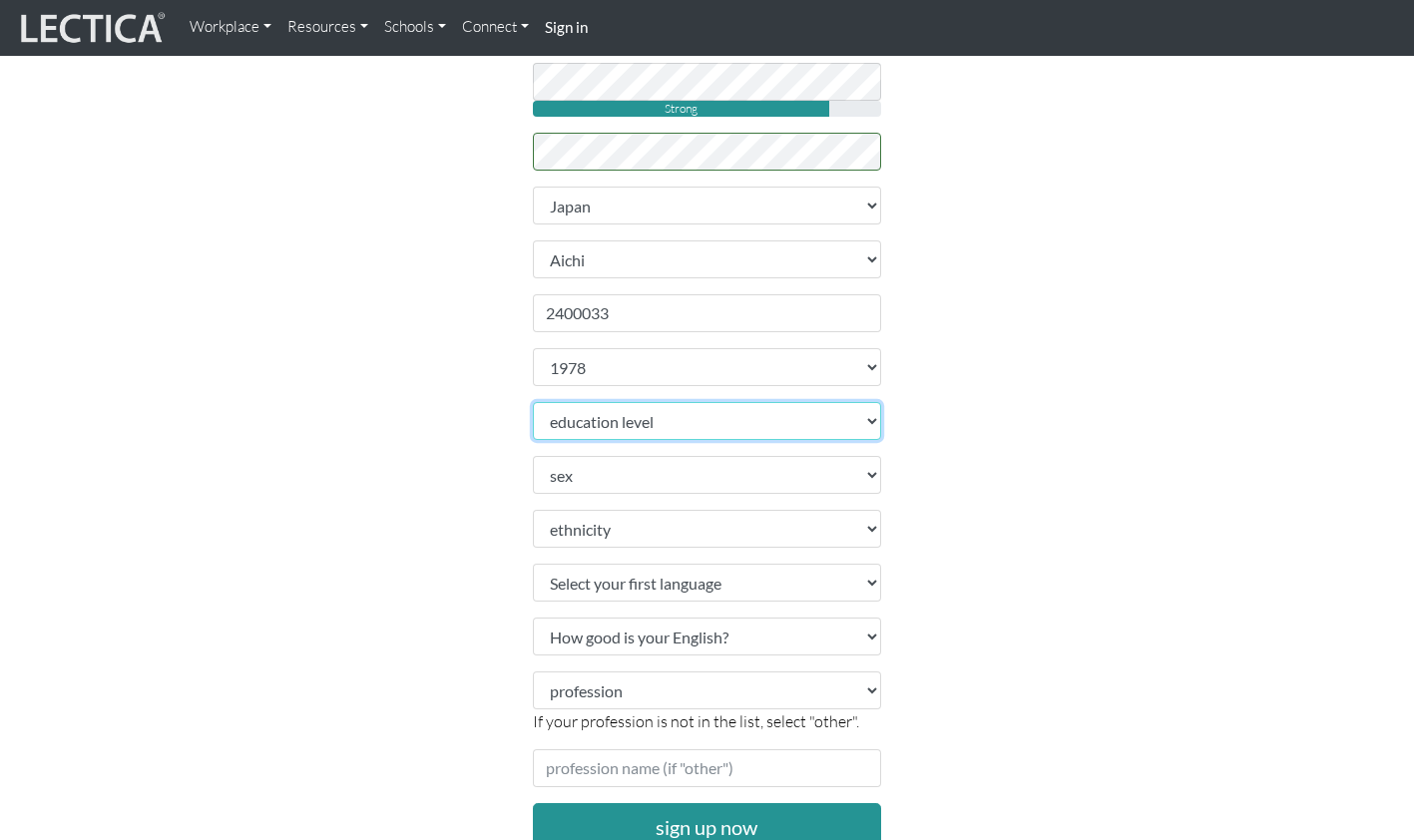 click on "education level
toddler
pre-pre-pre-k
pre-pre-k
pre-k
Kindergarten
1st grade
2nd grade
3rd grade
4th grade
5th grade
6th grade
7th grade
8th grade
9th grade
10th grade
11th grade
12th grade
1st year college
2nd year college
3rd year college
4th year college
1 year masters degree
2 year masters degree
1st year doctoral study
2nd year doctoral study or 2 masters deg
3rd year doctoral study
Ph.D. or 3 masters degrees
Post-doctoral study
2 or more Ph.D.'s" at bounding box center (707, 421) 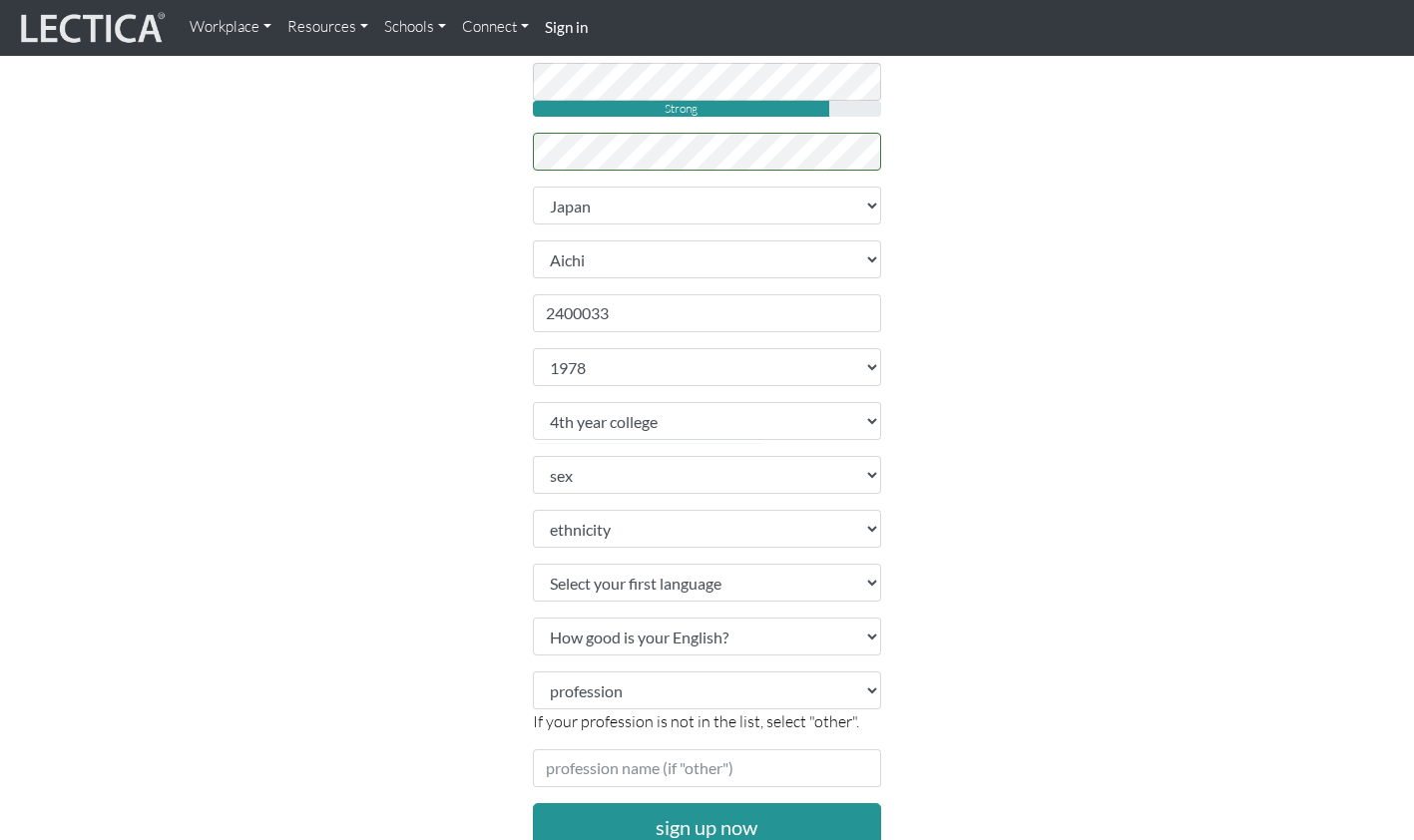 click on "Sign up
Please do not create more than one account. If you are having problems,
contact us  instead.
Feel free to use your email address as your username.
Username
[EMAIL]
First name
[FIRST]
Last name
[LAST]
Email address
[EMAIL]
password
Strong
retype password [COUNTRY]" at bounding box center [707, 266] 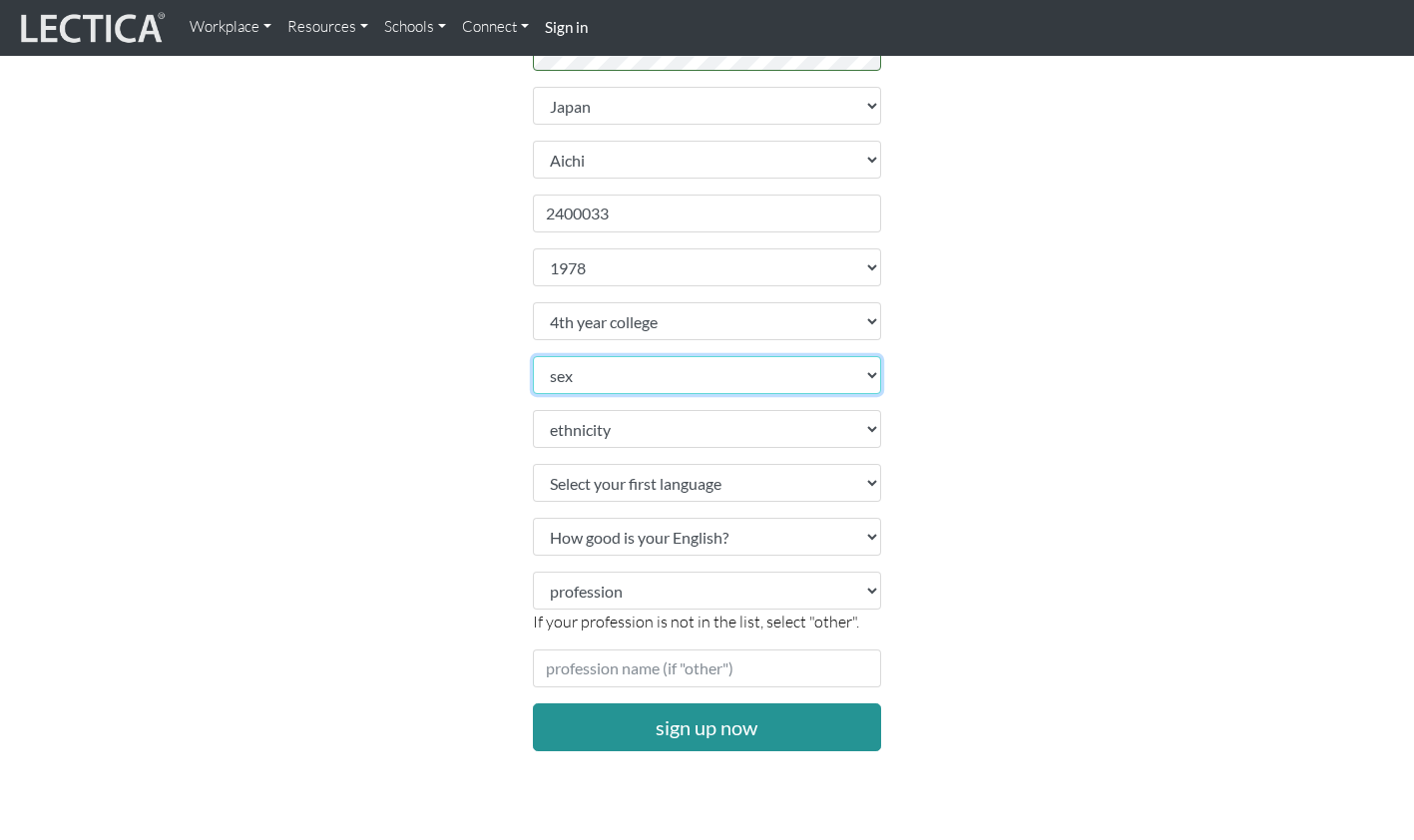 click on "sex
Male
Female
Binary
Non-binary
Opt out" at bounding box center [707, 375] 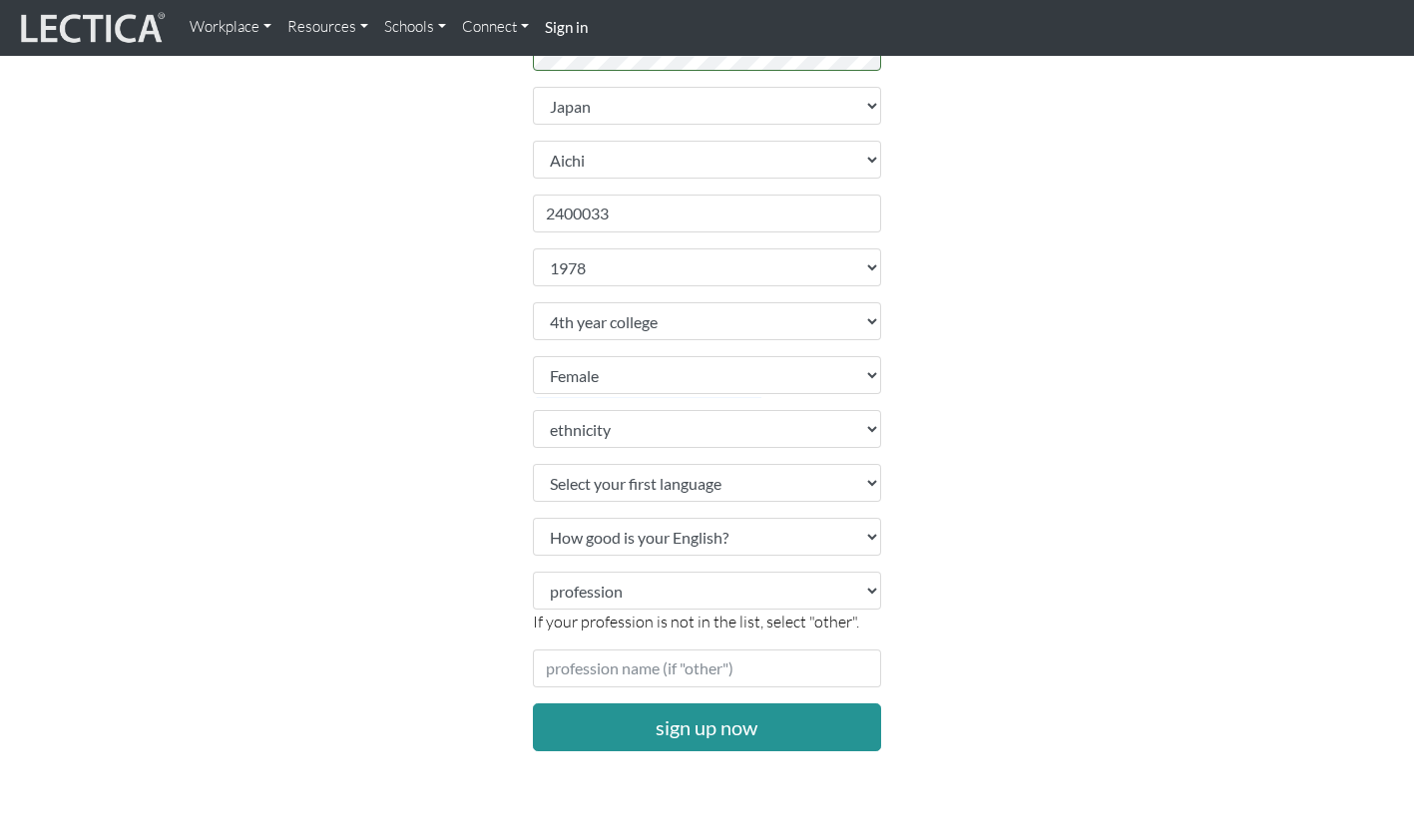 click on "Please do not create more than one account. If you are having problems,
contact us  instead.
Feel free to use your email address as your username.
Username
[EMAIL]
First name
[FIRST]
Last name
[LAST]
Email address
[EMAIL]
password
Strong
retype password" at bounding box center (707, 197) 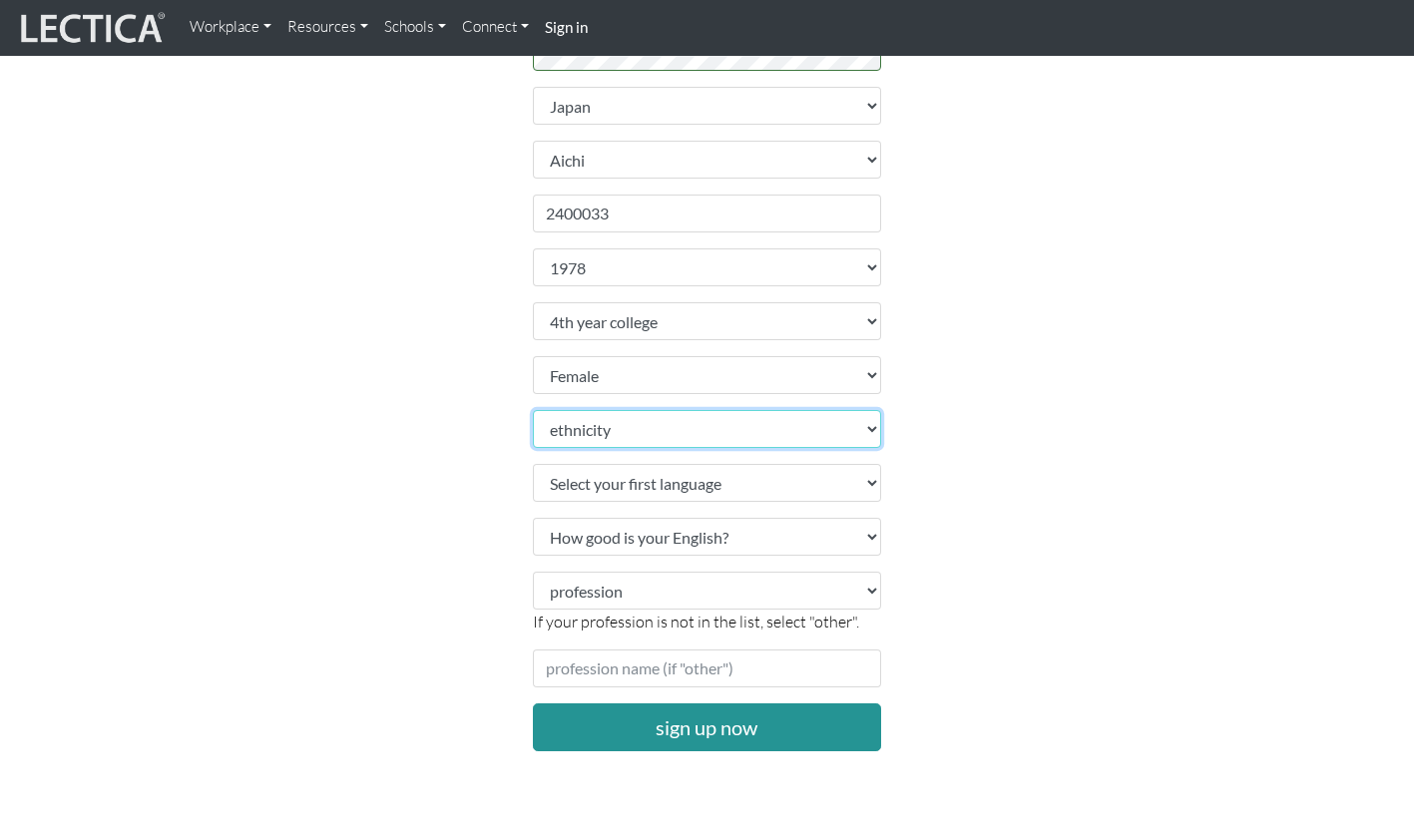 click on "ethnicity
African
Asian
Black
Carribean
Caucasian
Central American
Eurasian
Indian / Pakistani
Indigenous
LatinX
Middle Eastern
OPT OUT
Other
Pacific Islander
South American" at bounding box center (707, 429) 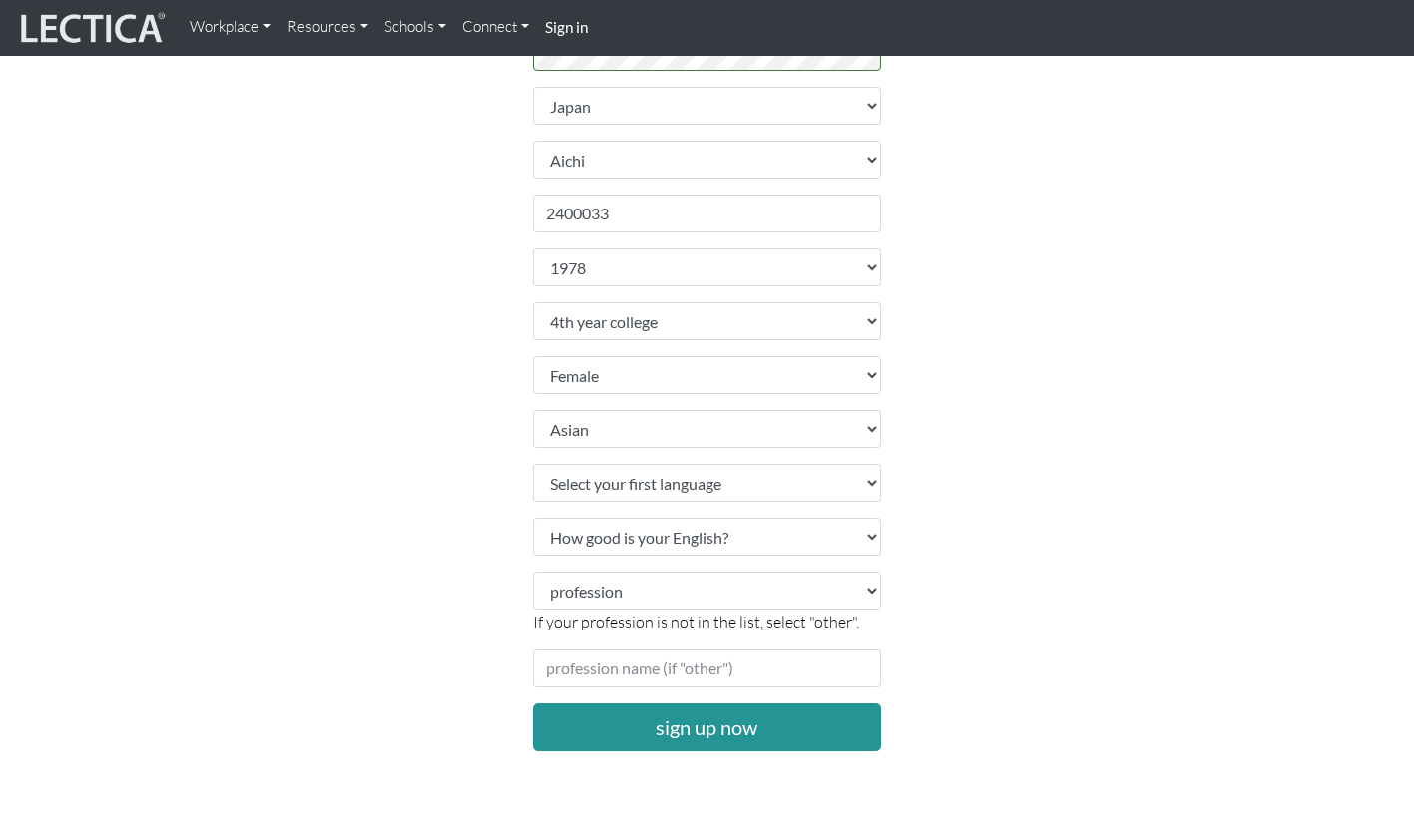 click on "Sign up
Please do not create more than one account. If you are having problems,
contact us  instead.
Feel free to use your email address as your username.
Username
[EMAIL]
First name
[FIRST]
Last name
[LAST]
Email address
[EMAIL]
password
Strong
retype password [COUNTRY]" at bounding box center [707, 167] 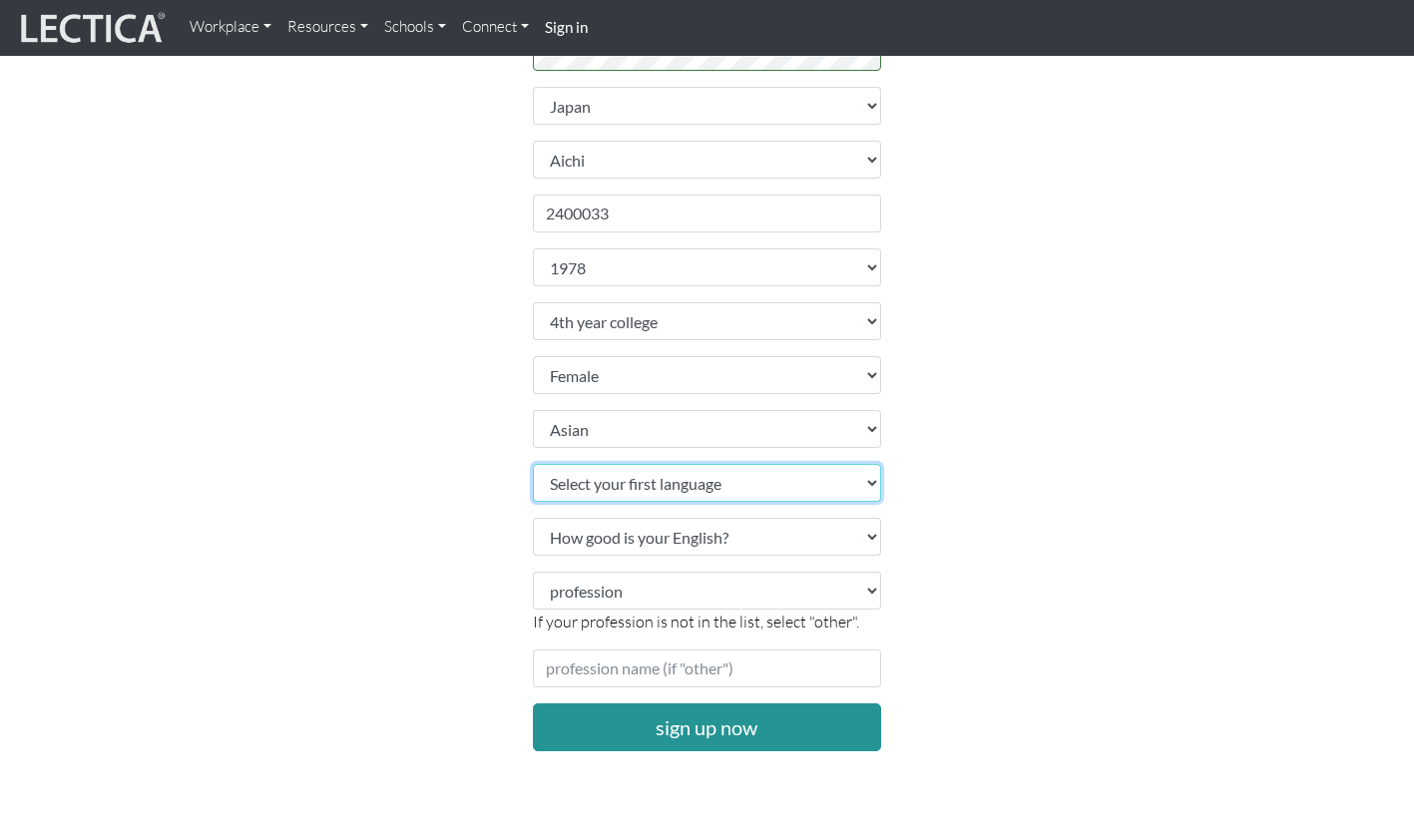 click on "Select your first language
Abkhazian
Achinese
Acoli
Adangme
Adyghe
Afar
Afrihili
Afrikaans
Aghem
Ainu
Akan
Akkadian
Akoose
Alabama
Albanian
Aleut
Algerian Arabic
American English
American Sign Language
Amharic
Ancient Egyptian
Ancient Greek
Angika
Anguilla
Ao Naga
Arabic
Aragonese
Aramaic
Aranda
Araona
Arapaho
Arawak
Armenian
Aromanian
Arpitan
Assamese
Asturian
Asu
Atsam
Australian English
Austrian German
Avaric
Avestan
Awadhi
Aymara
Azerbaijani
Badaga
Bafia
Bafut
Bakhtiari
Balinese
Baluchi
Bambara
Bamun
Bangladesh
Banjar
Basaa
Bashkir
Basque
Batak Toba
Bavarian
Beja
Belarus
Belarusian
Bemba
Bena
Bengali
Betawi
Bhojpuri
Bikol
Bini
Bishnupriya" at bounding box center (707, 483) 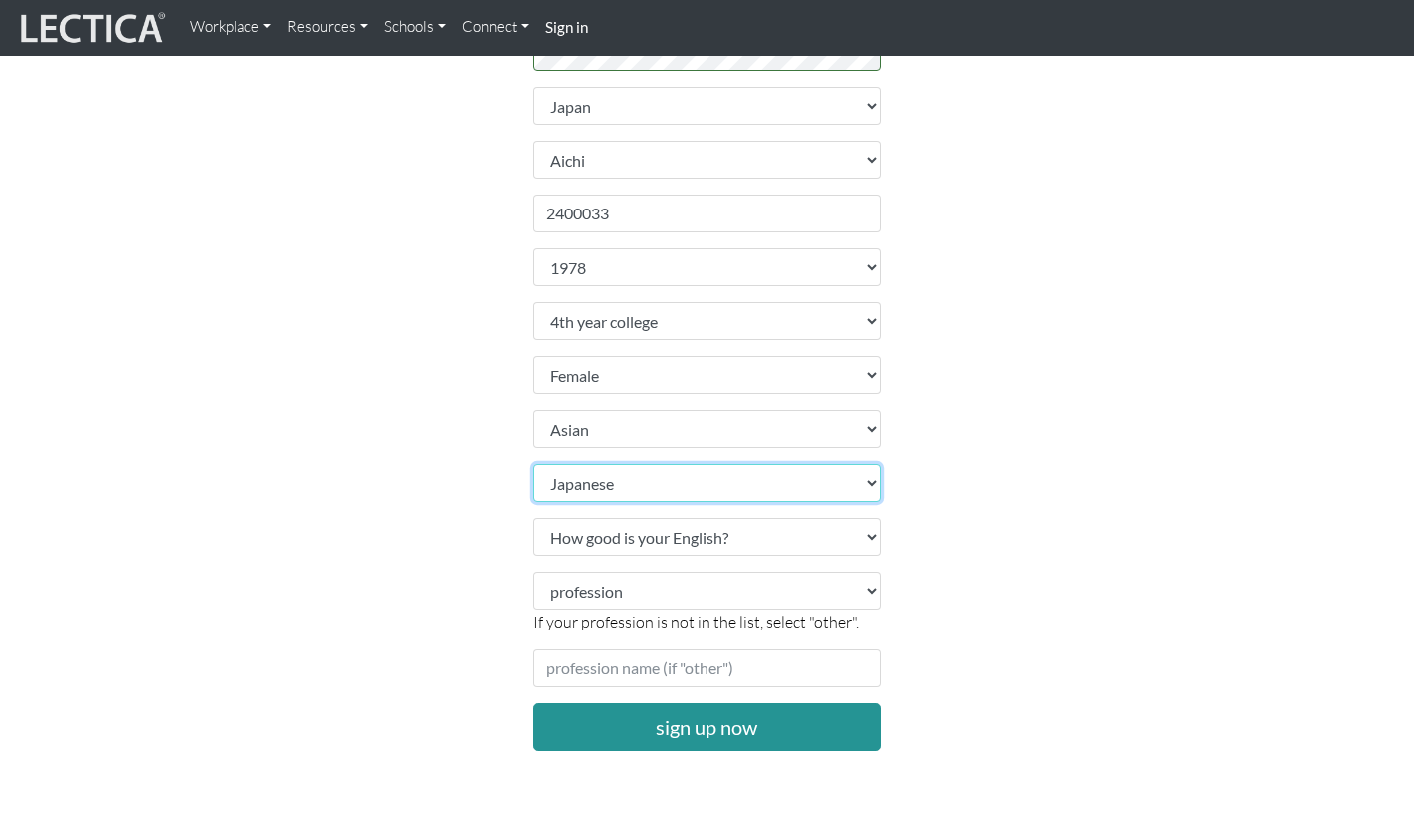 click on "Select your first language
Abkhazian
Achinese
Acoli
Adangme
Adyghe
Afar
Afrihili
Afrikaans
Aghem
Ainu
Akan
Akkadian
Akoose
Alabama
Albanian
Aleut
Algerian Arabic
American English
American Sign Language
Amharic
Ancient Egyptian
Ancient Greek
Angika
Anguilla
Ao Naga
Arabic
Aragonese
Aramaic
Aranda
Araona
Arapaho
Arawak
Armenian
Aromanian
Arpitan
Assamese
Asturian
Asu
Atsam
Australian English
Austrian German
Avaric
Avestan
Awadhi
Aymara
Azerbaijani
Badaga
Bafia
Bafut
Bakhtiari
Balinese
Baluchi
Bambara
Bamun
Bangladesh
Banjar
Basaa
Bashkir
Basque
Batak Toba
Bavarian
Beja
Belarus
Belarusian
Bemba
Bena
Bengali
Betawi
Bhojpuri
Bikol
Bini
Bishnupriya" at bounding box center (707, 483) 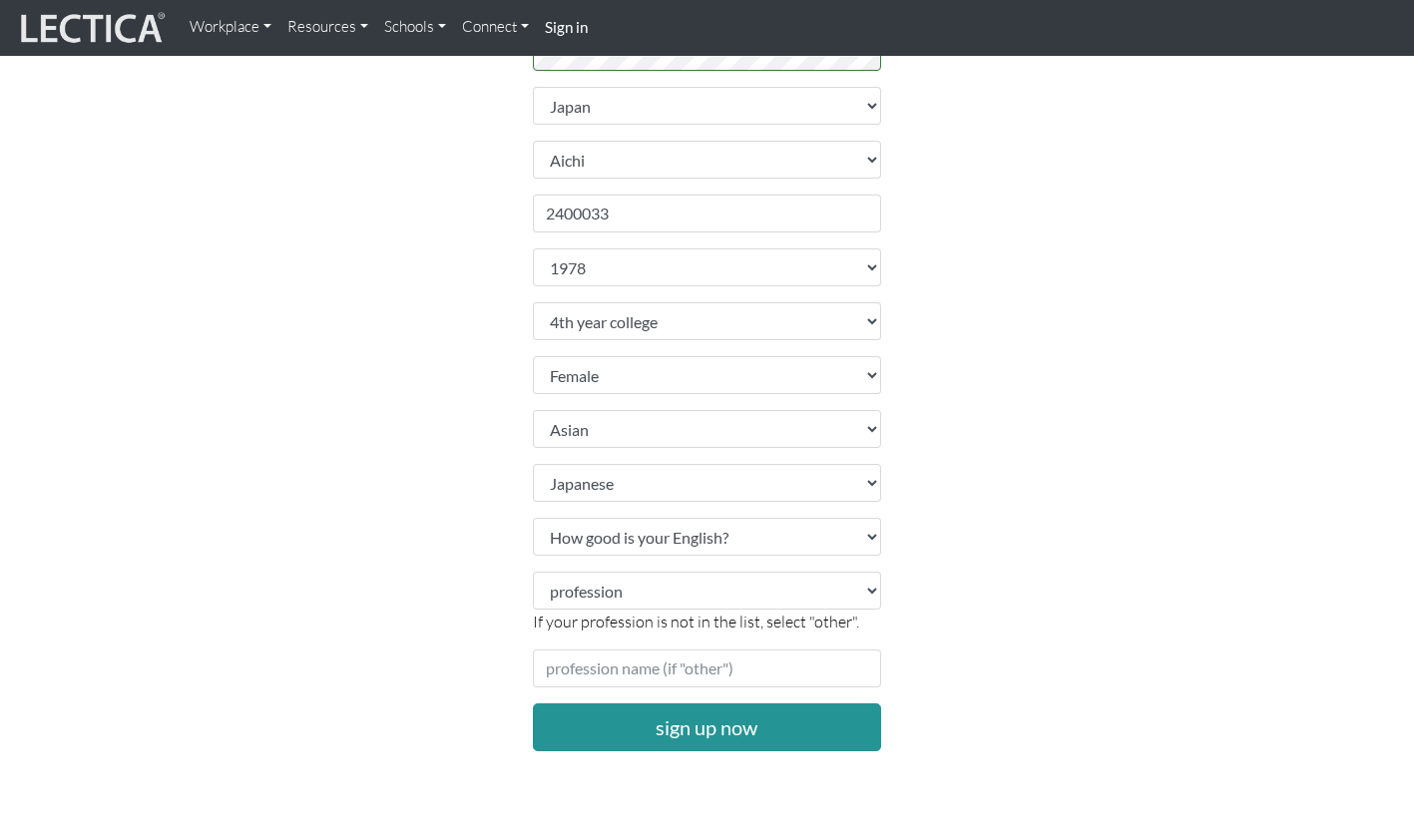 click on "Sign up
Please do not create more than one account. If you are having problems,
contact us  instead.
Feel free to use your email address as your username.
Username
[EMAIL]
First name
[FIRST]
Last name
[LAST]
Email address
[EMAIL]
password
Strong
retype password [COUNTRY]" at bounding box center (707, 167) 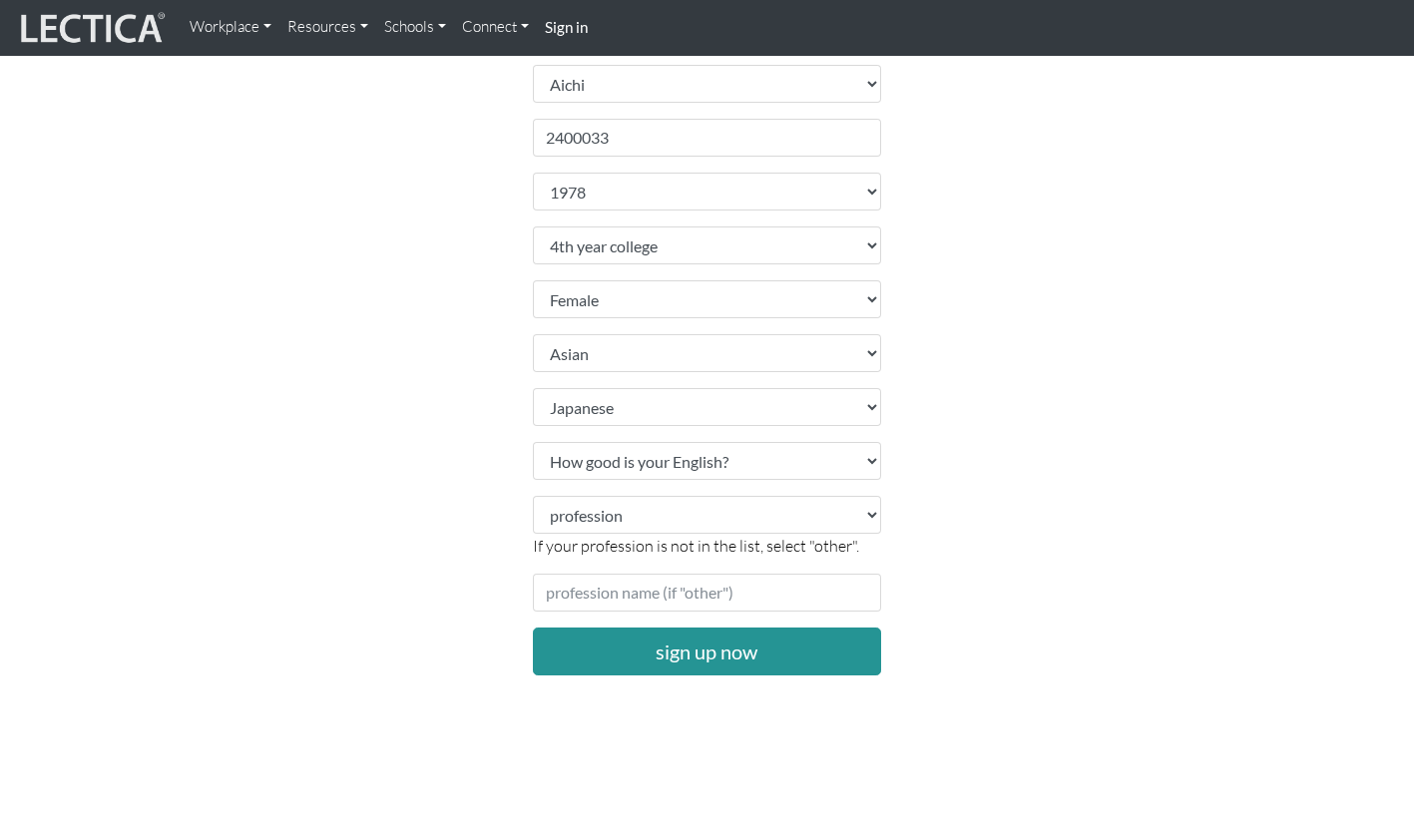scroll, scrollTop: 698, scrollLeft: 0, axis: vertical 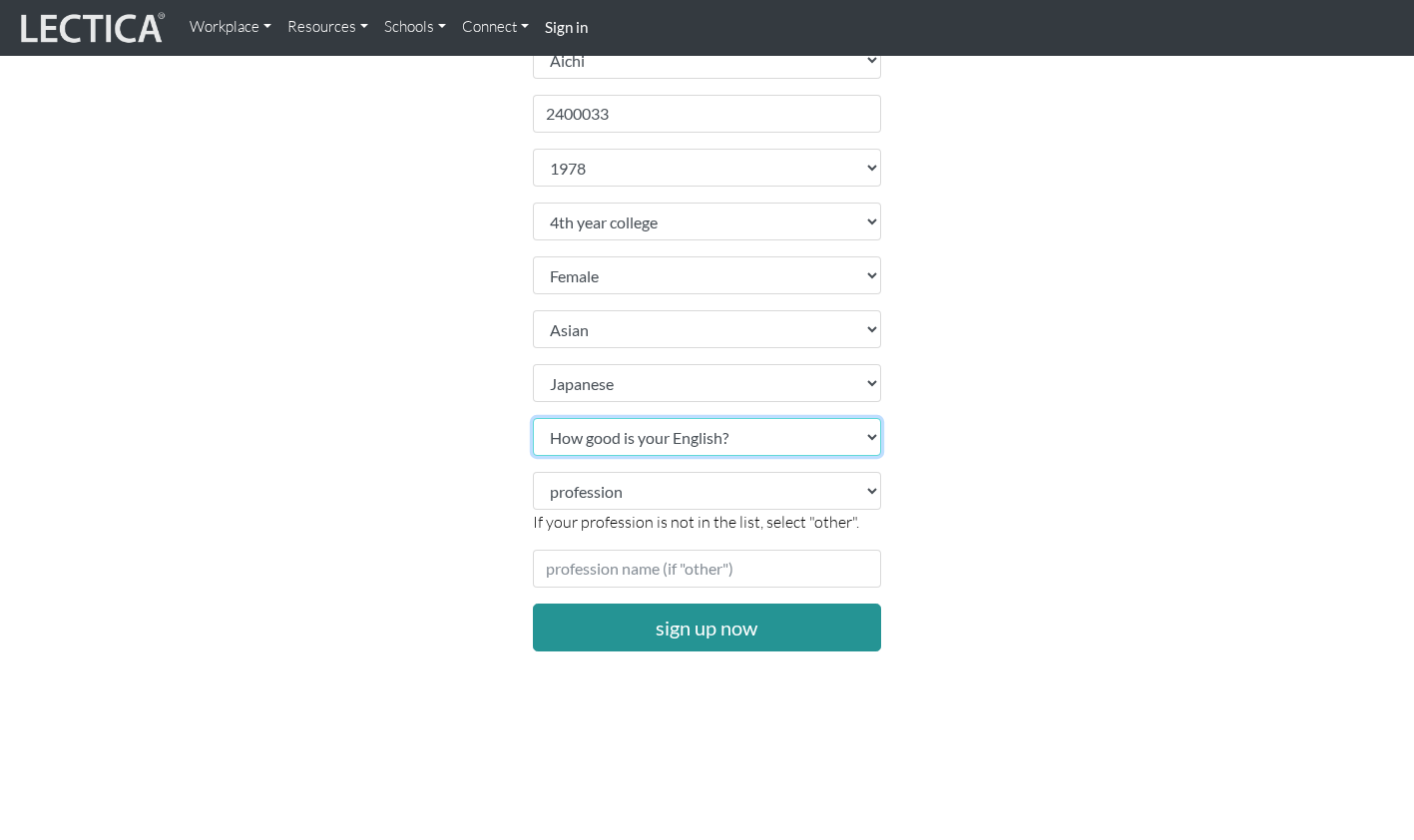 click on "How good is your English?
Outstanding
Excellent
Very good
Good
Not so good
Poor" at bounding box center [707, 437] 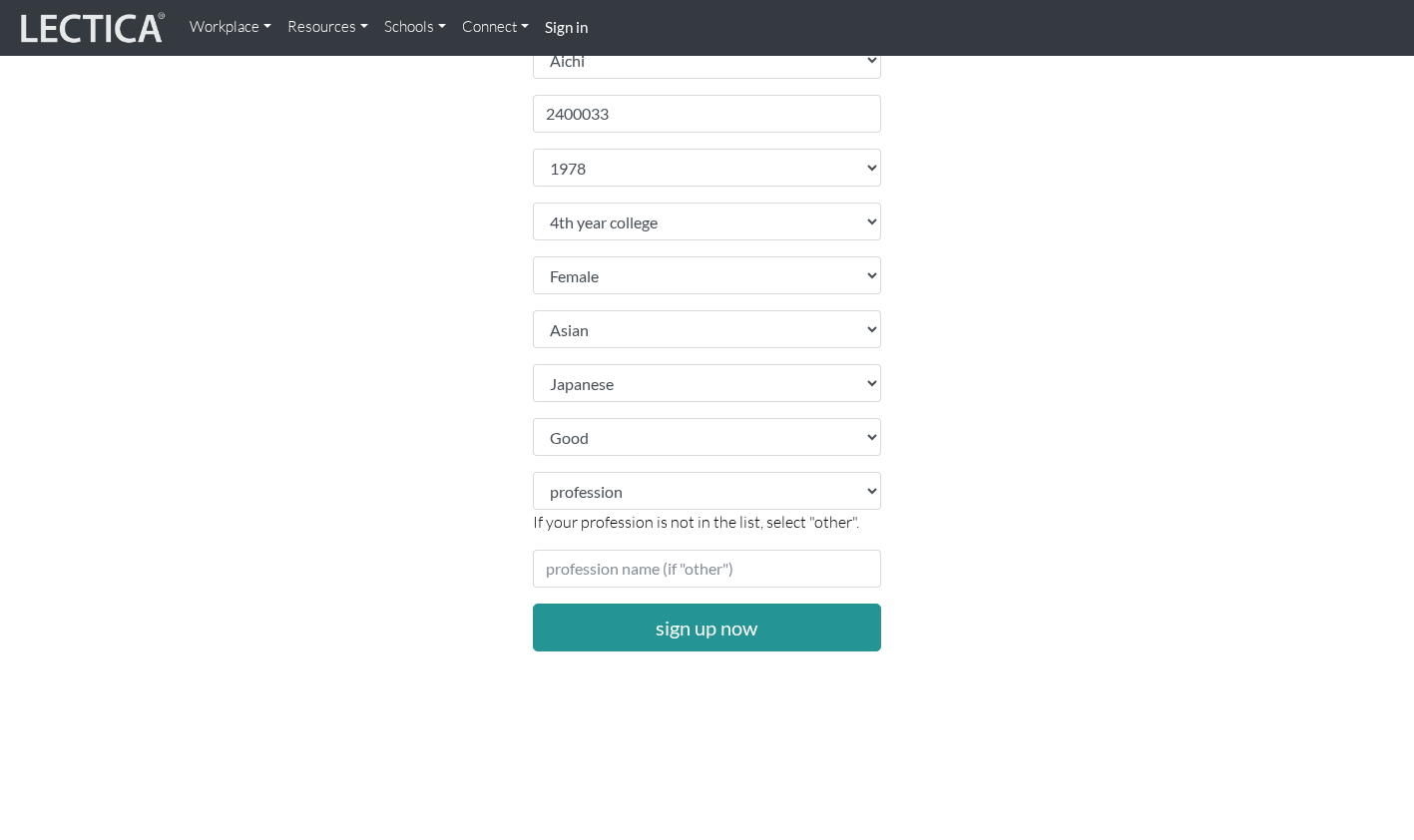 click on "Sign up
Please do not create more than one account. If you are having problems,
contact us  instead.
Feel free to use your email address as your username.
Username
[EMAIL]
First name
[FIRST]
Last name
[LAST]
Email address
[EMAIL]
password
Strong
retype password [COUNTRY]" at bounding box center (707, 67) 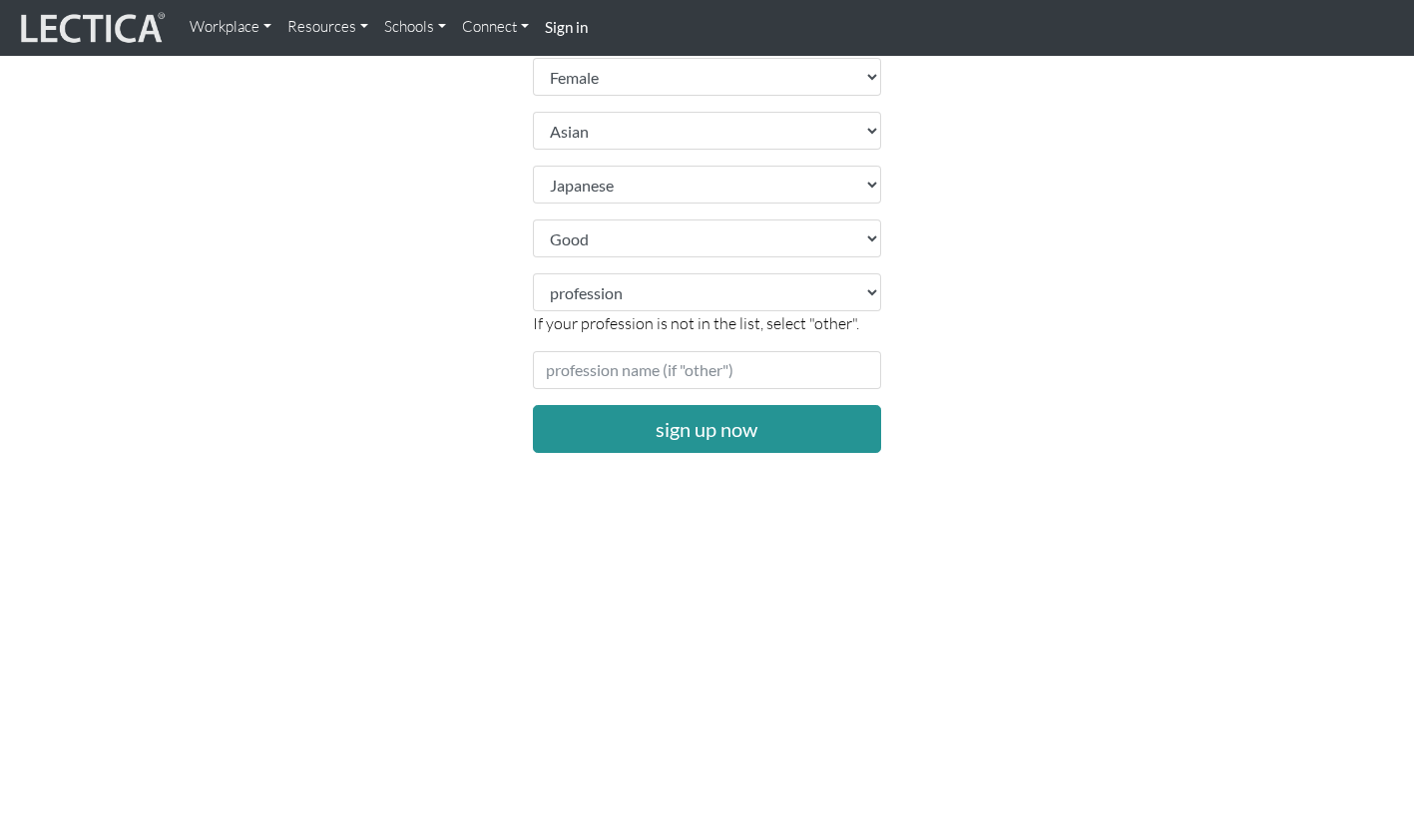 scroll, scrollTop: 898, scrollLeft: 0, axis: vertical 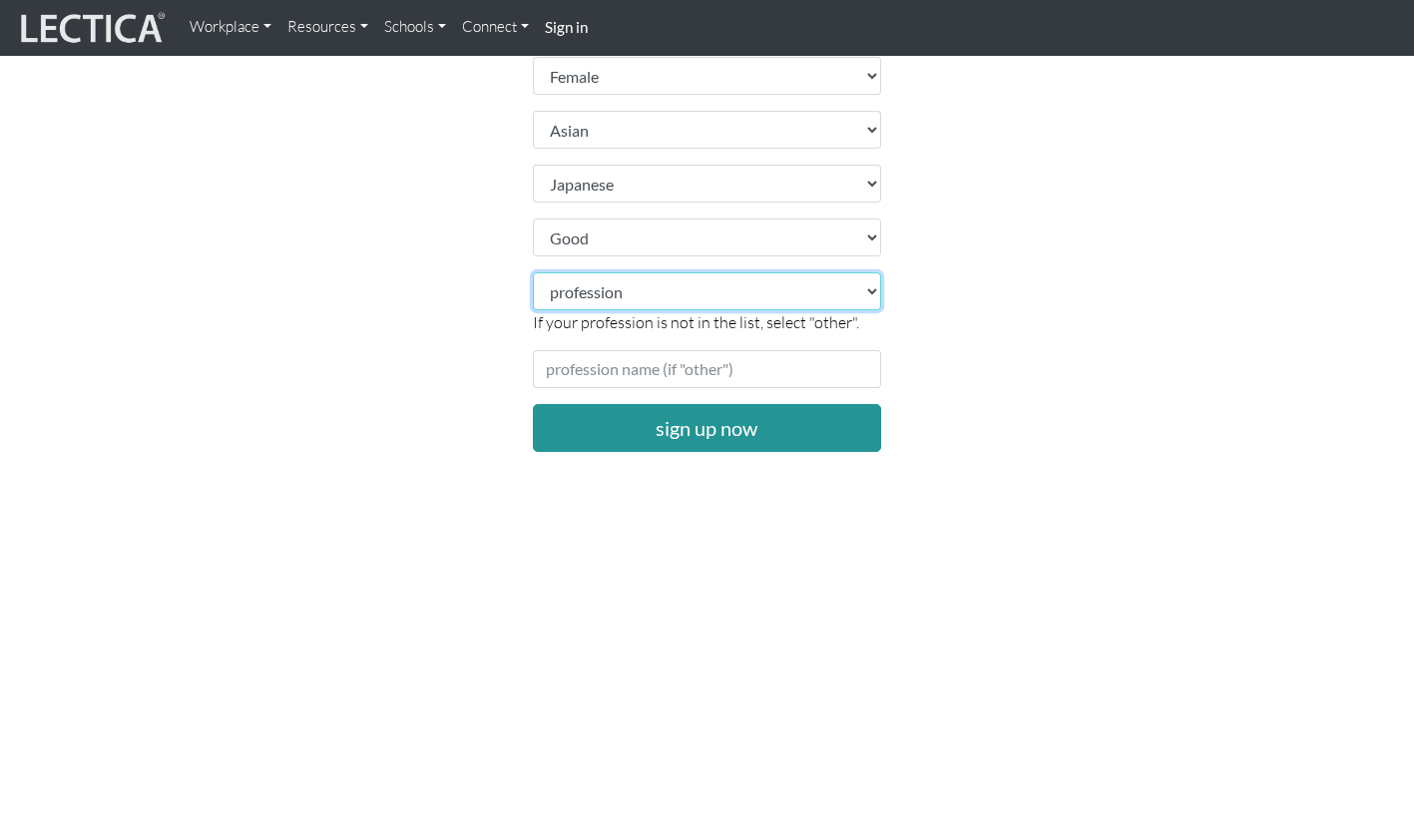 click on "profession
academic
accounting/finance
administration
arts: performing
arts: visual
athletics
banking
bard
business (general)
clergy
coaching/consulting
communications
counselling/psychotherapy
economics
education: admin 13+
education: admin K-12
educational assessment
education: policy 13+
education: policy K-12
education: program evaluation
education: teacher educator
education: teaching (13+)
education: teaching (K-12)
engineering
entrepreneurship
farming
government
health care: alternative
health care: conventional
human resources
hunter-gatherer
insurance
labor
law
management
manufacturing
media
military
networking
OPT OUT
(other)
philanthropy
politics
protective services
psychometrics
public relations
research
sales/marketing
scribe
service industry" at bounding box center (707, 291) 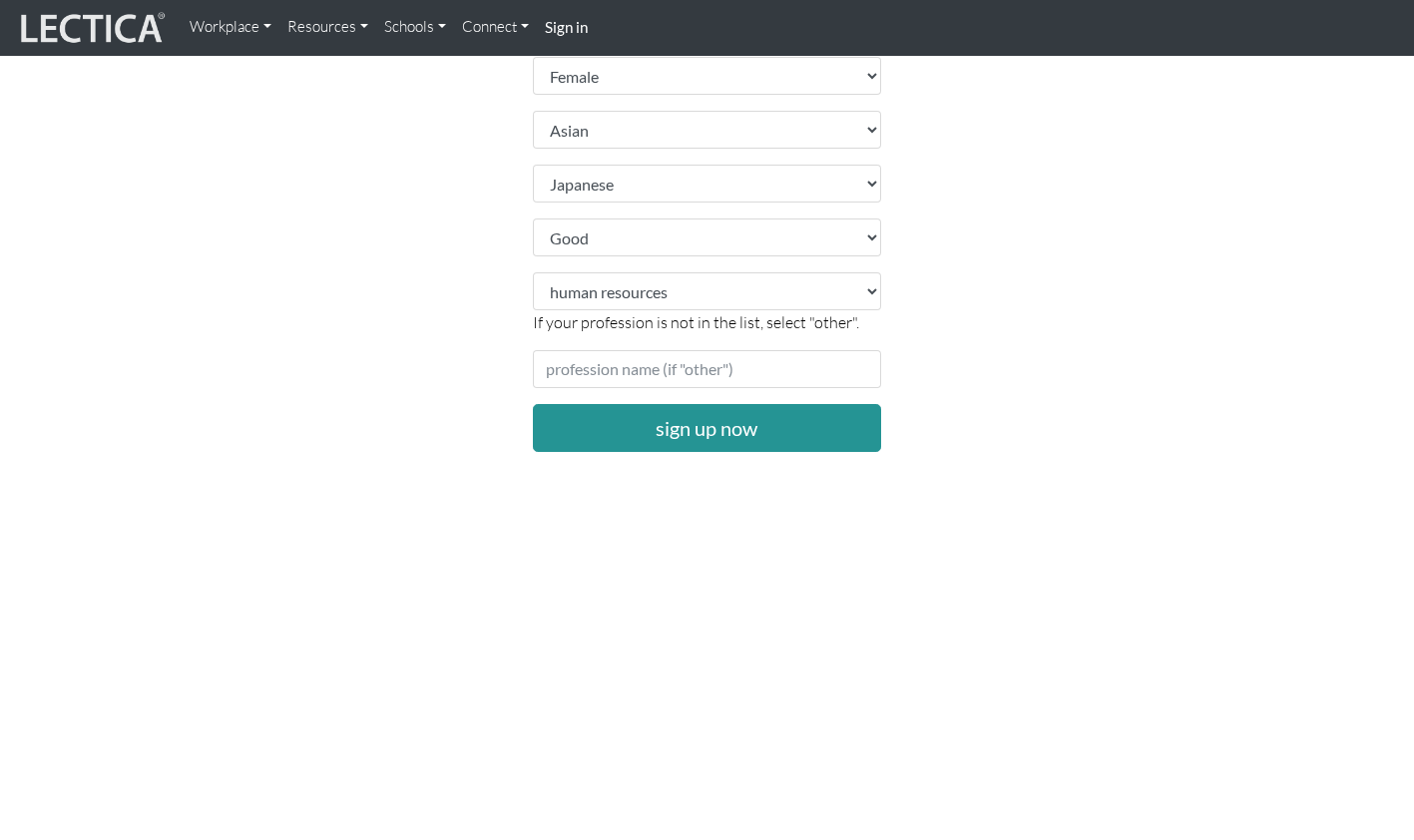 click on "Workplace
Assessments
Why LectaTests?
About LectaTests
Leadership
Leader development
Lectica for the C-suite
Team Fit Snapshot
Lectica Inside
Recruitment
Human capital value chain
Role complexity analysis
Recruitment tools
Resources
Lectica Institute" at bounding box center (707, 290) 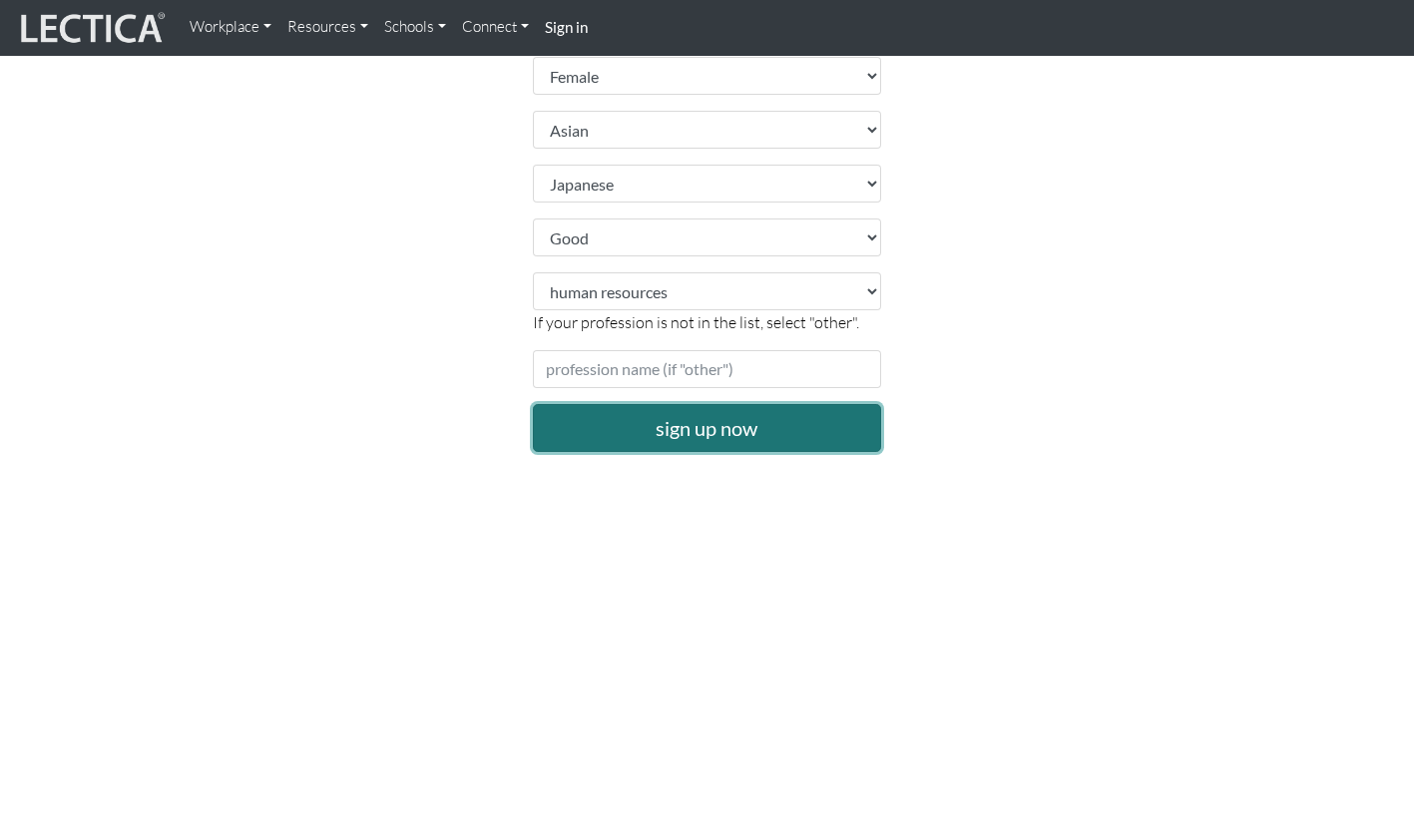 click on "sign up now" at bounding box center [707, 428] 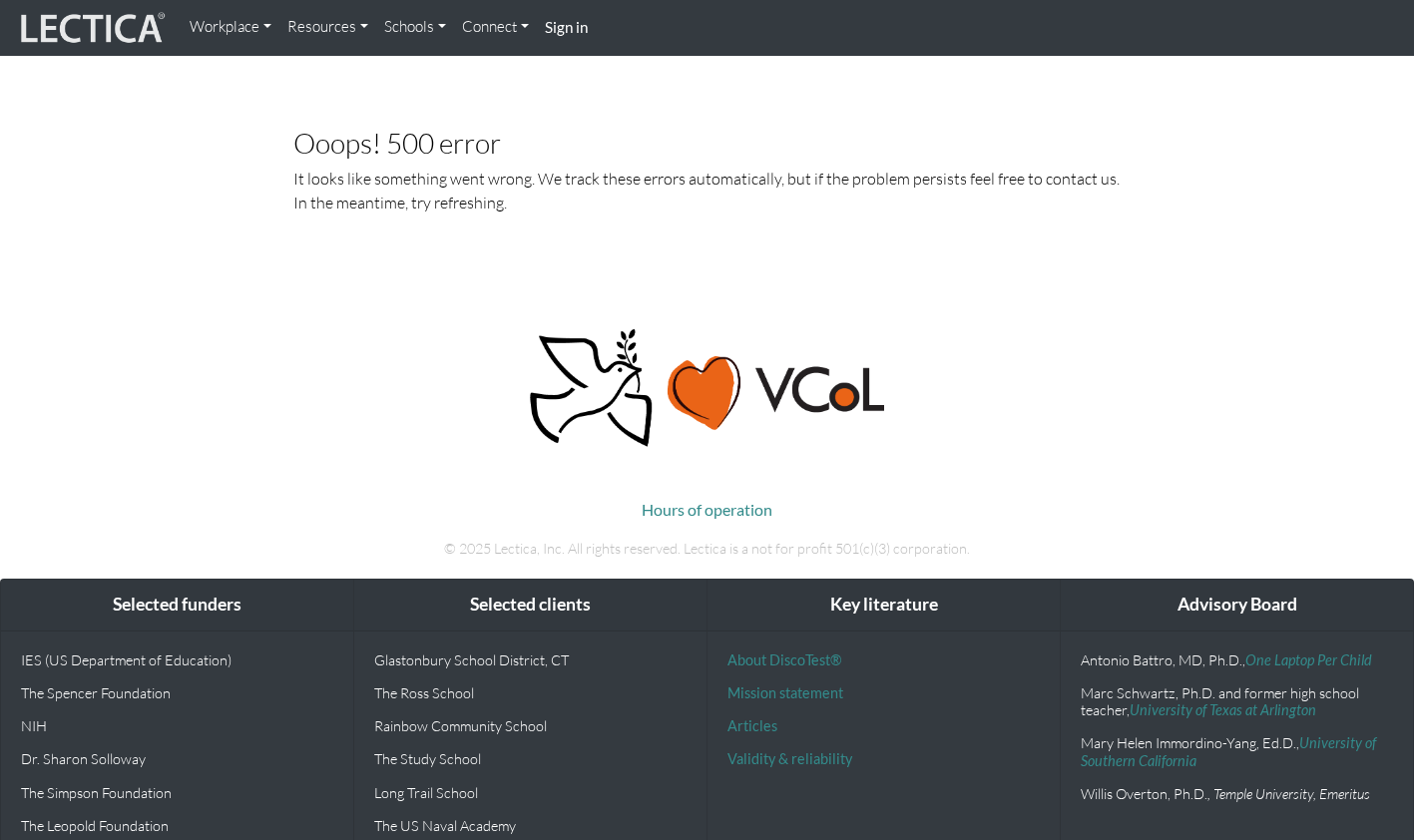 scroll, scrollTop: 0, scrollLeft: 0, axis: both 